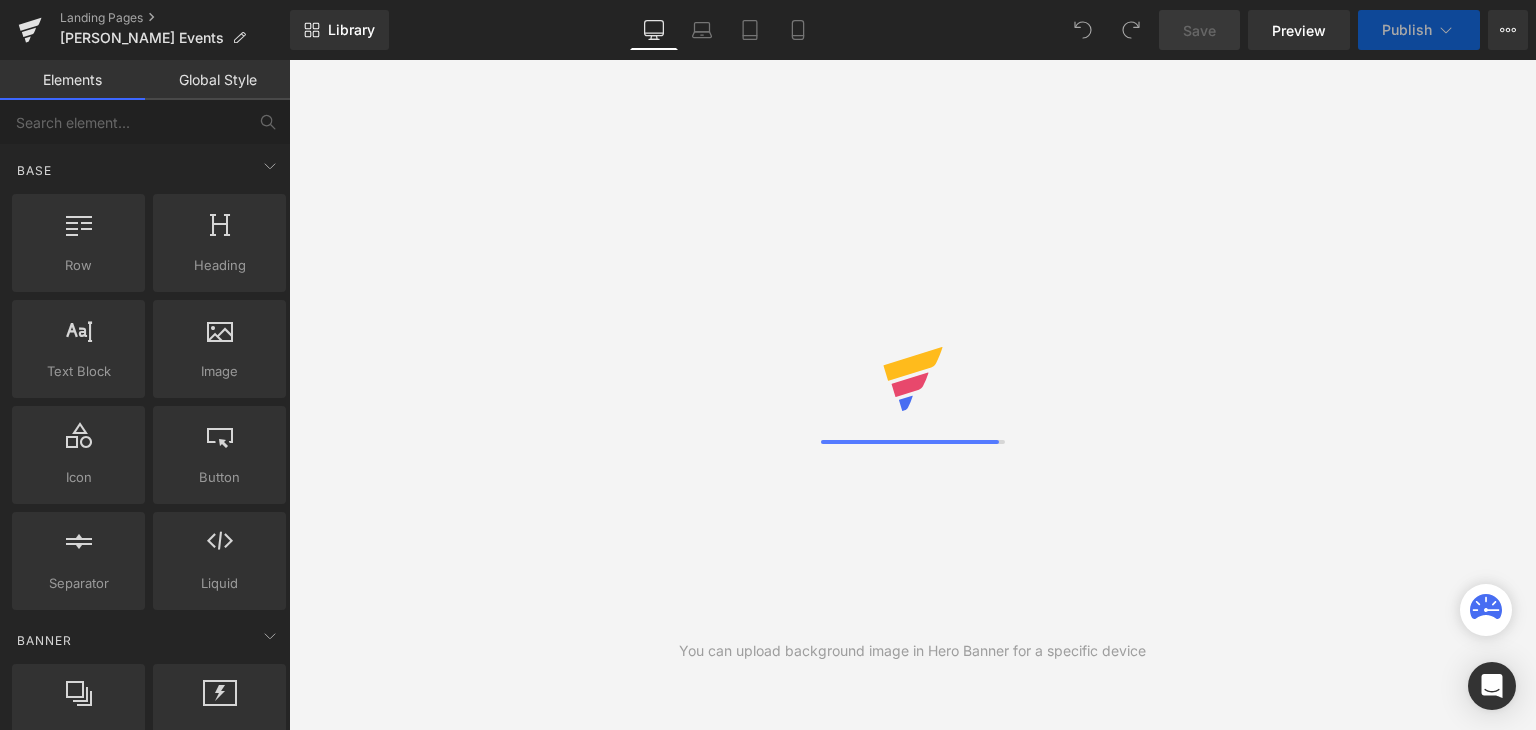scroll, scrollTop: 0, scrollLeft: 0, axis: both 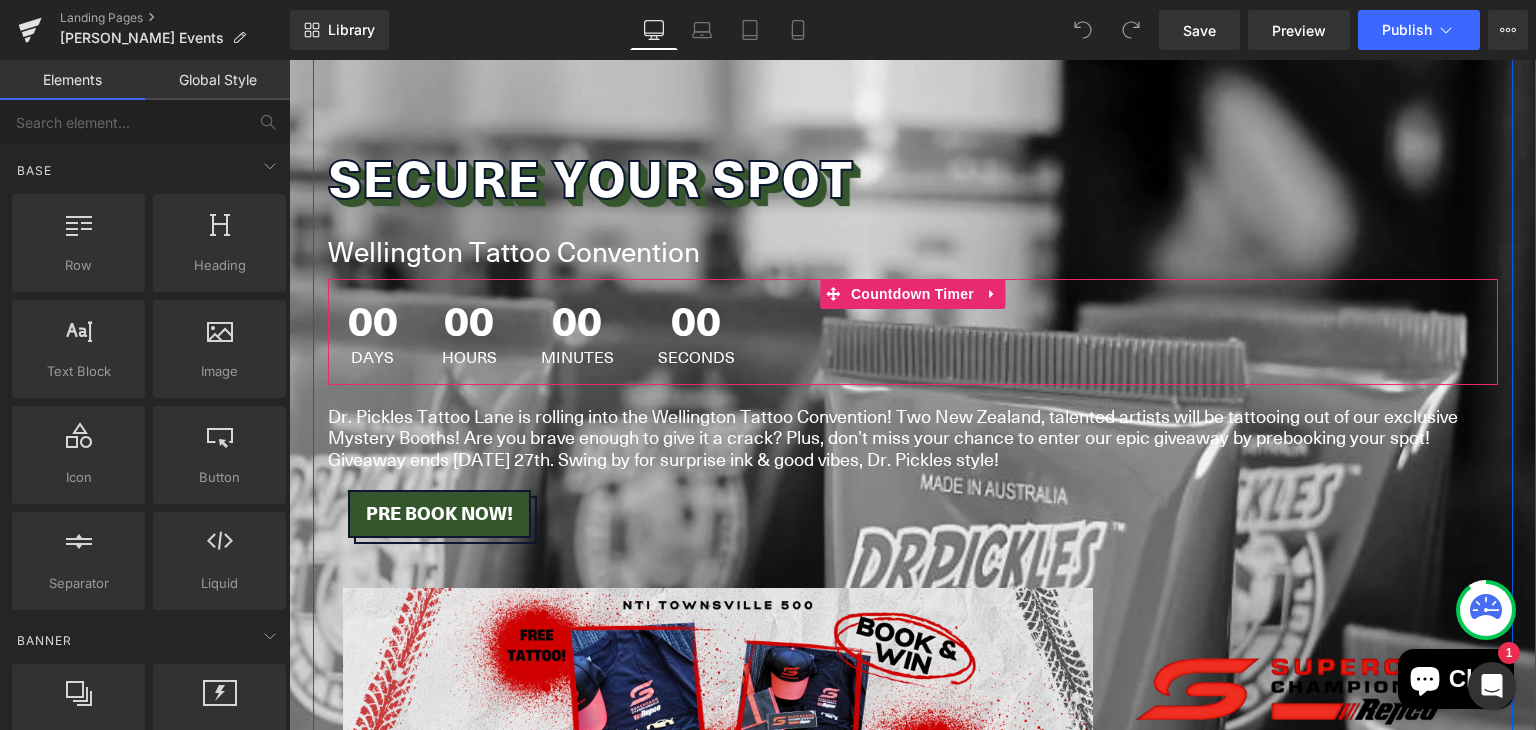 click on "00" at bounding box center (373, 324) 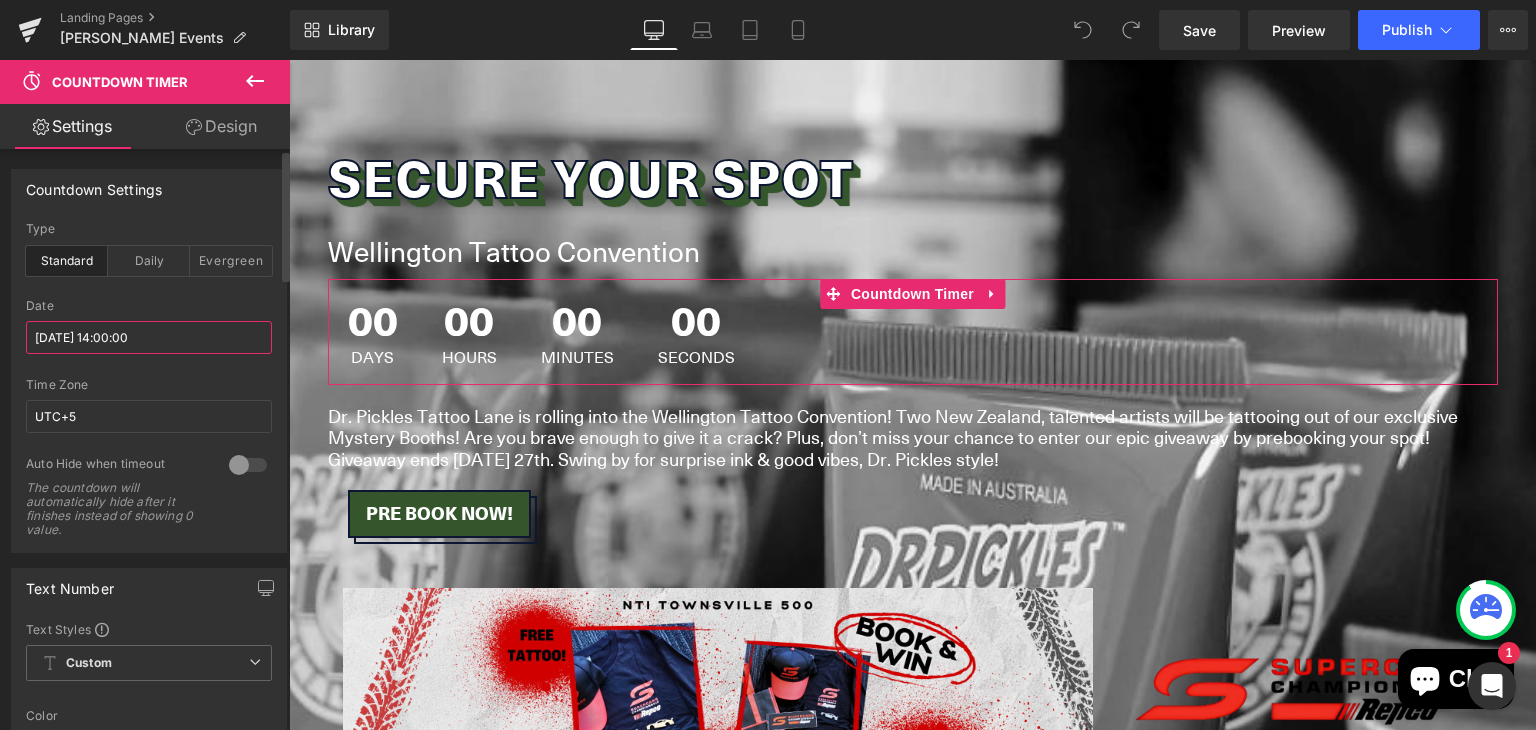 click on "2025/07/04 14:00:00" at bounding box center (149, 337) 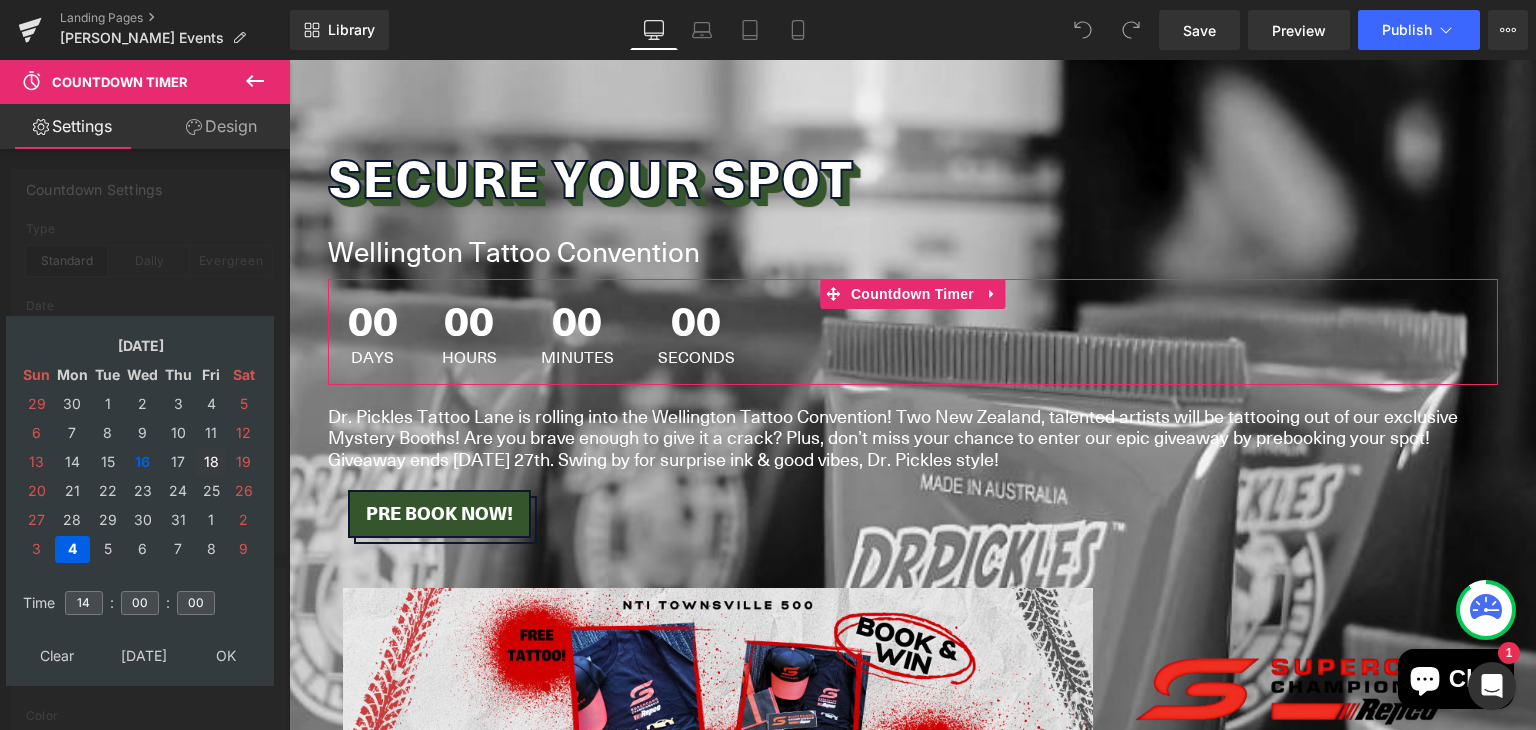 click on "18" at bounding box center (211, 462) 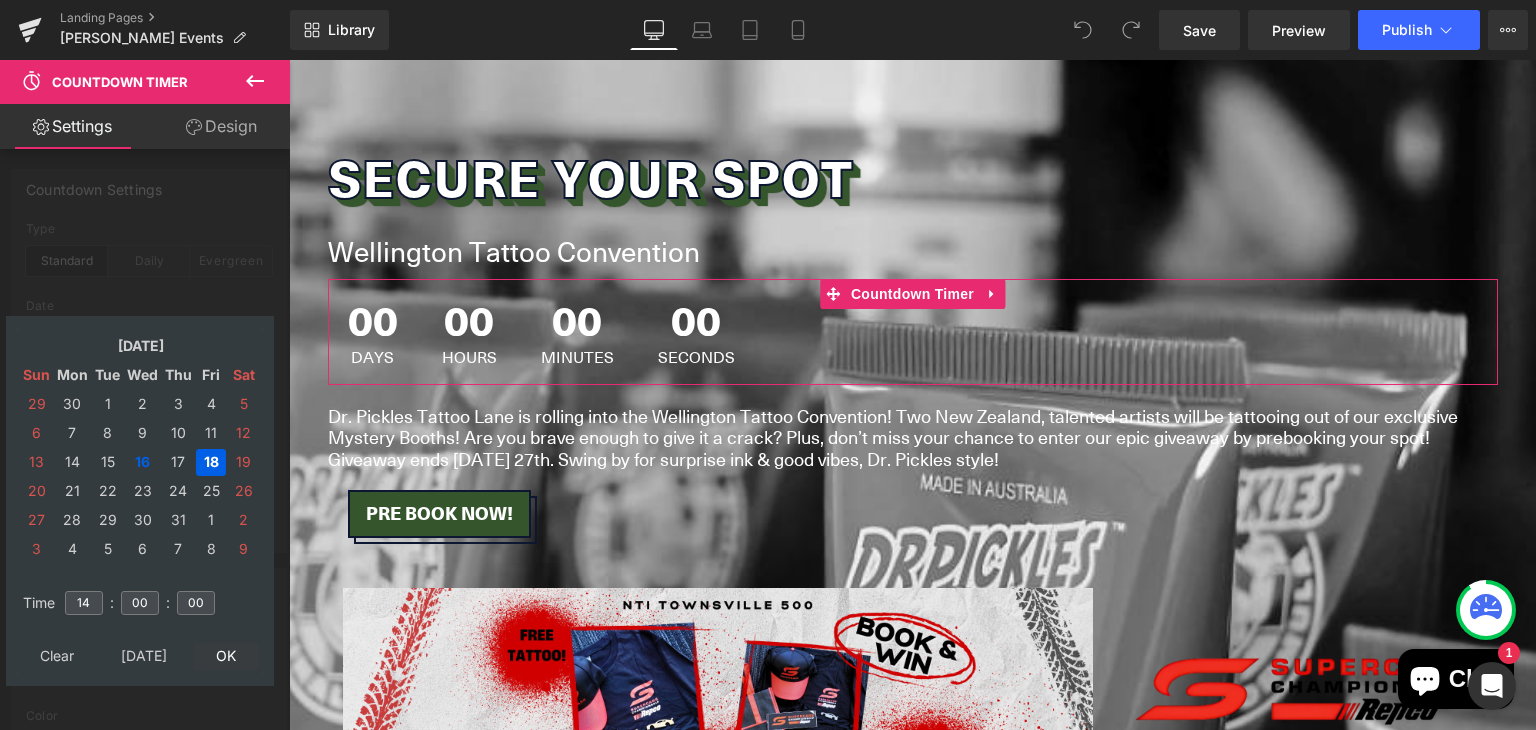 type on "2025/07/18 14:00:00" 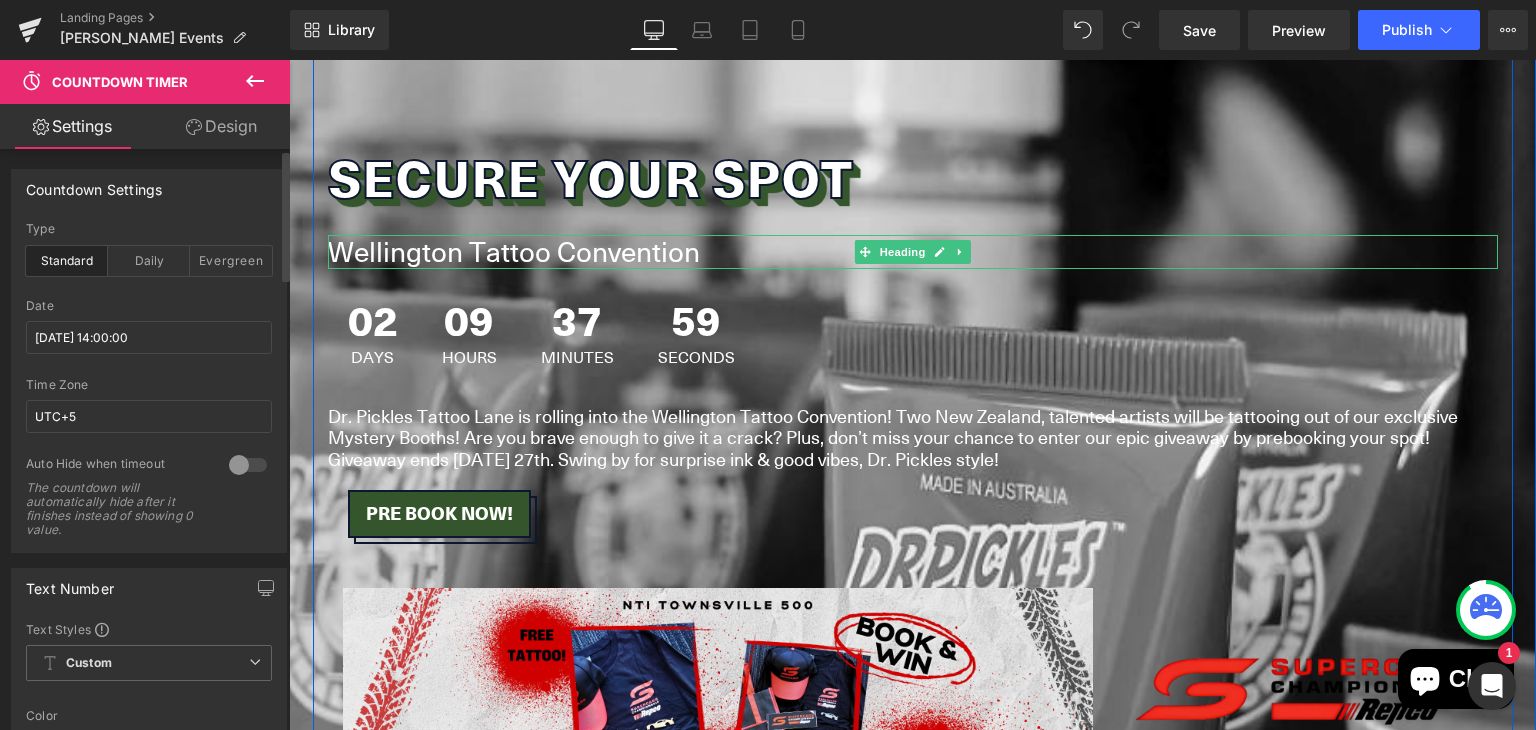 click on "Wellington Tattoo Convention" at bounding box center (913, 252) 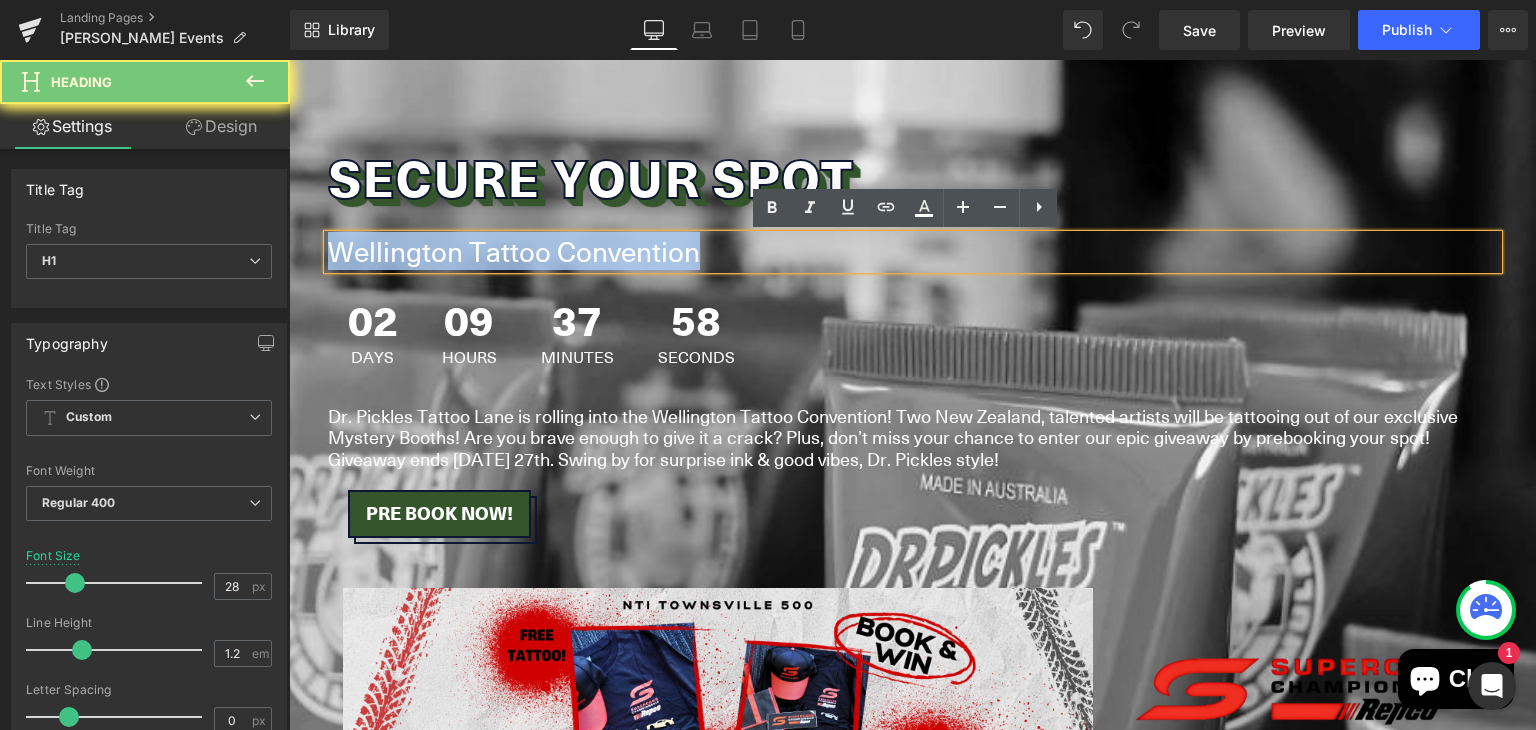 click on "Wellington Tattoo Convention" at bounding box center [913, 252] 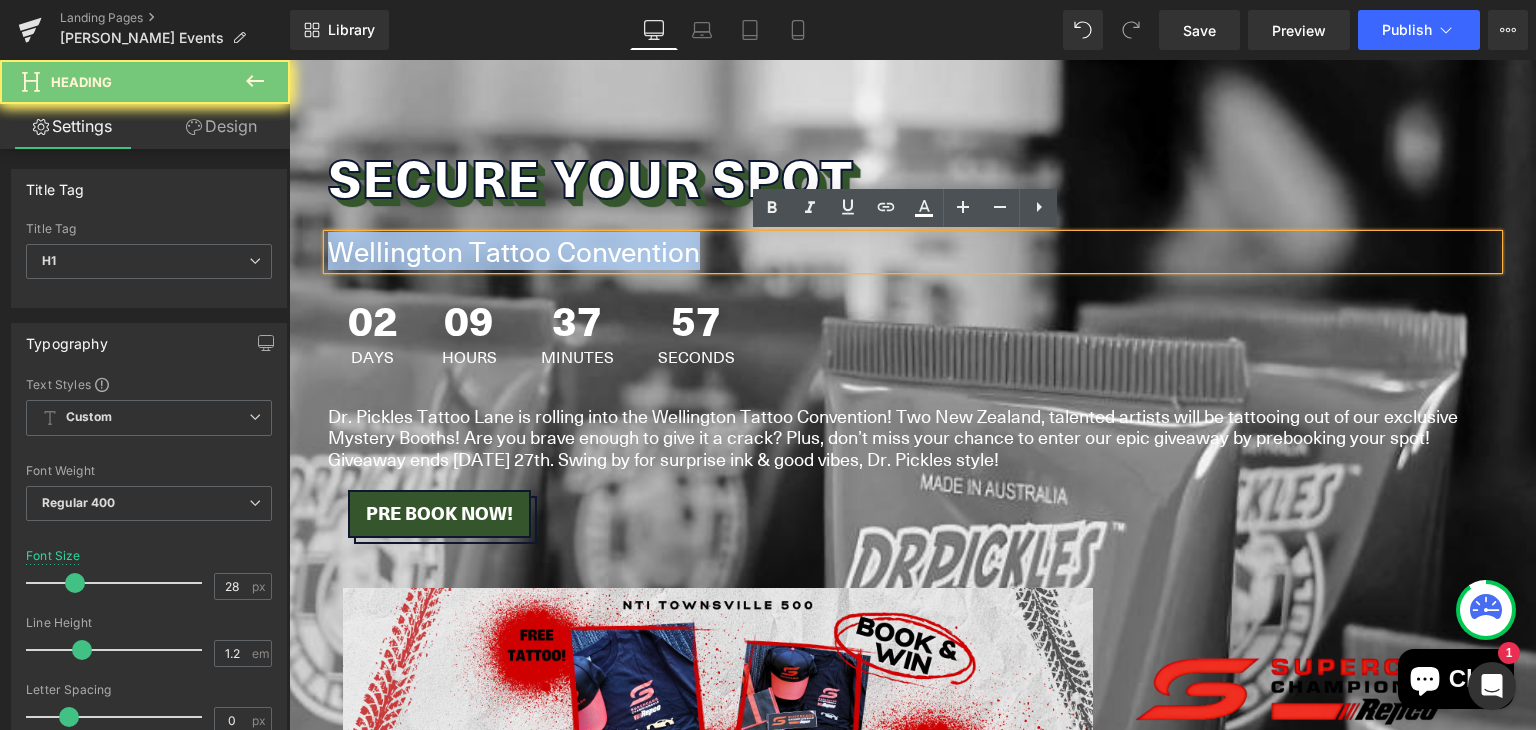 type 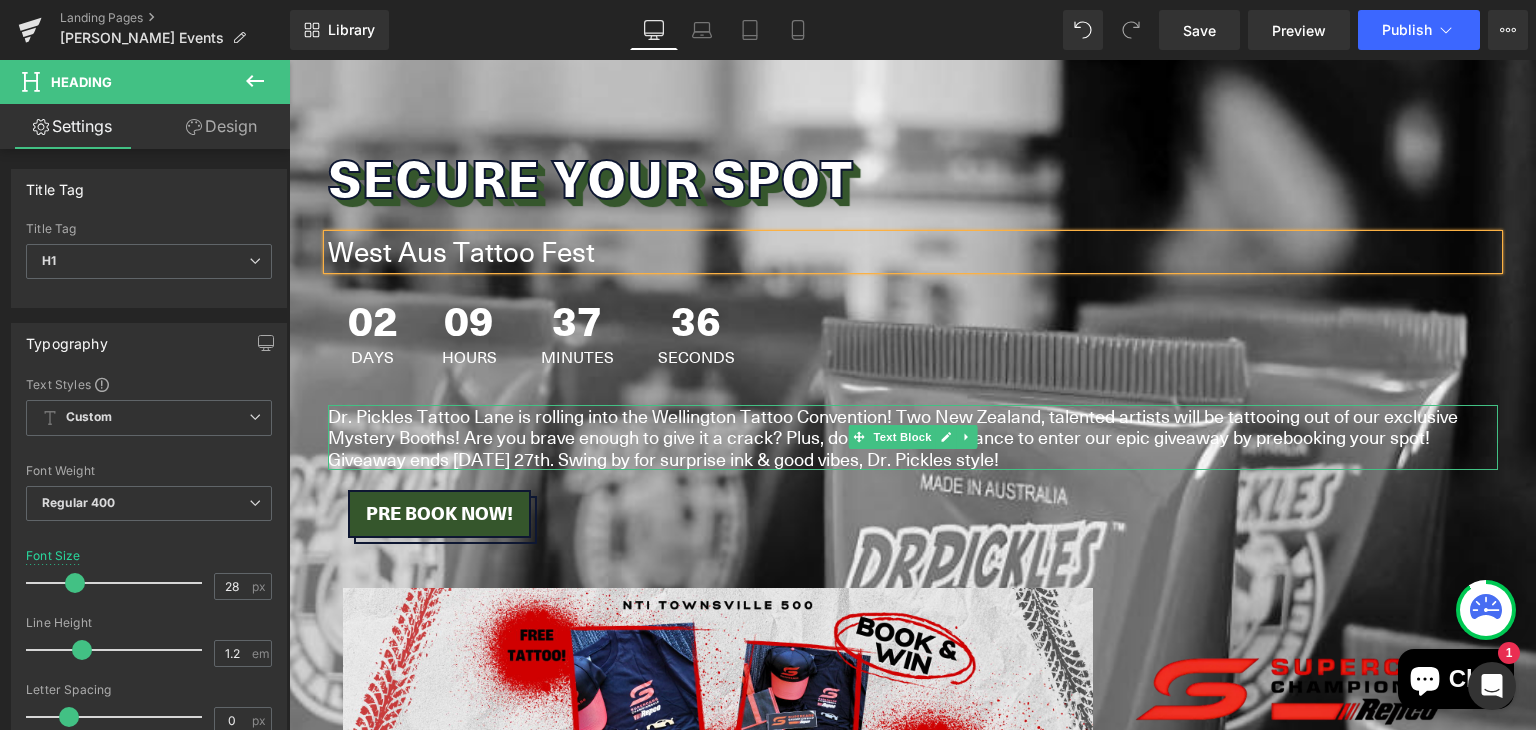 click on "Dr. Pickles Tattoo Lane is rolling into the Wellington Tattoo Convention! Two New Zealand, talented artists will be tattooing out of our exclusive Mystery Booths! Are you brave enough to give it a crack? Plus, don’t miss your chance to enter our epic giveaway by prebooking your spot! Giveaway ends Friday 27th. Swing by for surprise ink & good vibes, Dr. Pickles style!" at bounding box center (913, 437) 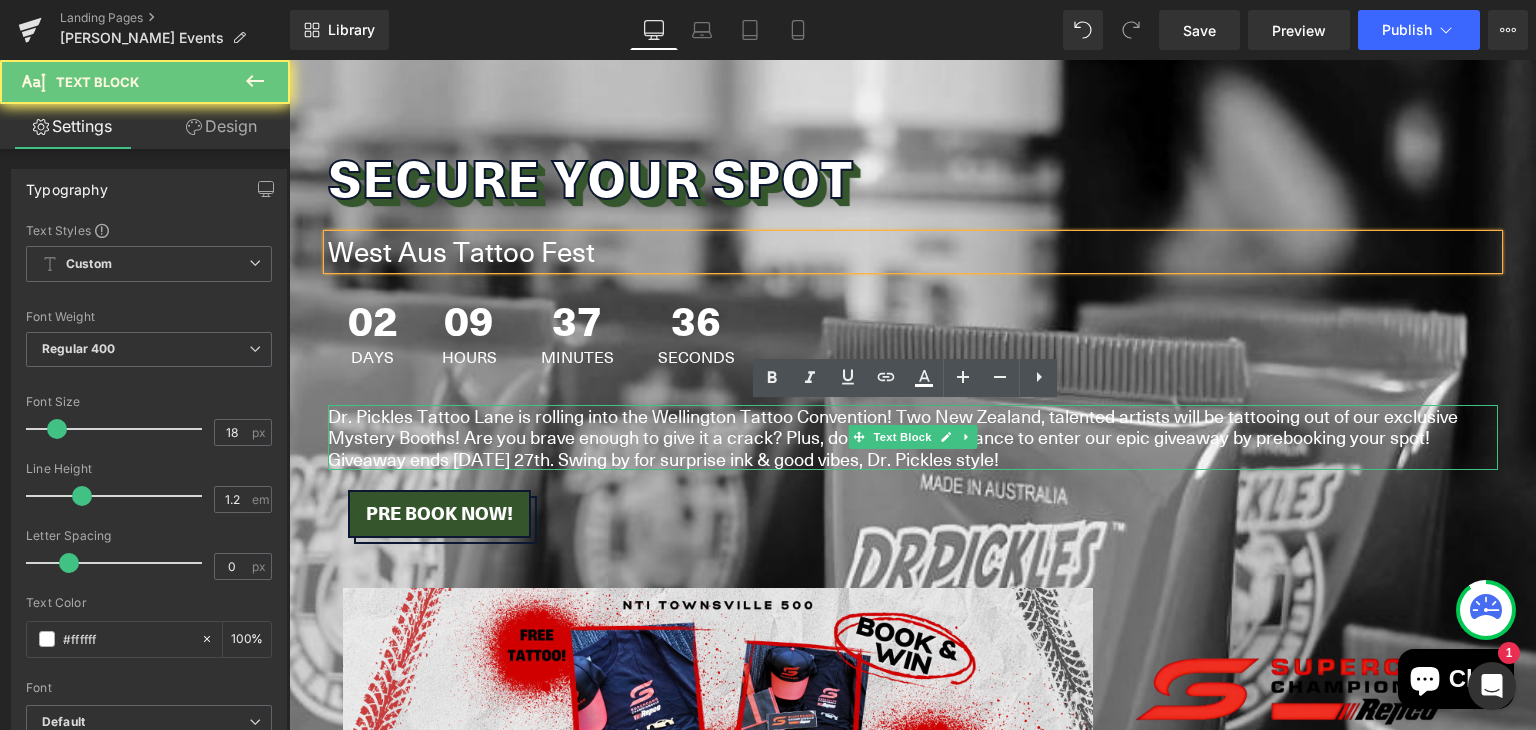 click on "Dr. Pickles Tattoo Lane is rolling into the Wellington Tattoo Convention! Two New Zealand, talented artists will be tattooing out of our exclusive Mystery Booths! Are you brave enough to give it a crack? Plus, don’t miss your chance to enter our epic giveaway by prebooking your spot! Giveaway ends Friday 27th. Swing by for surprise ink & good vibes, Dr. Pickles style!" at bounding box center (913, 437) 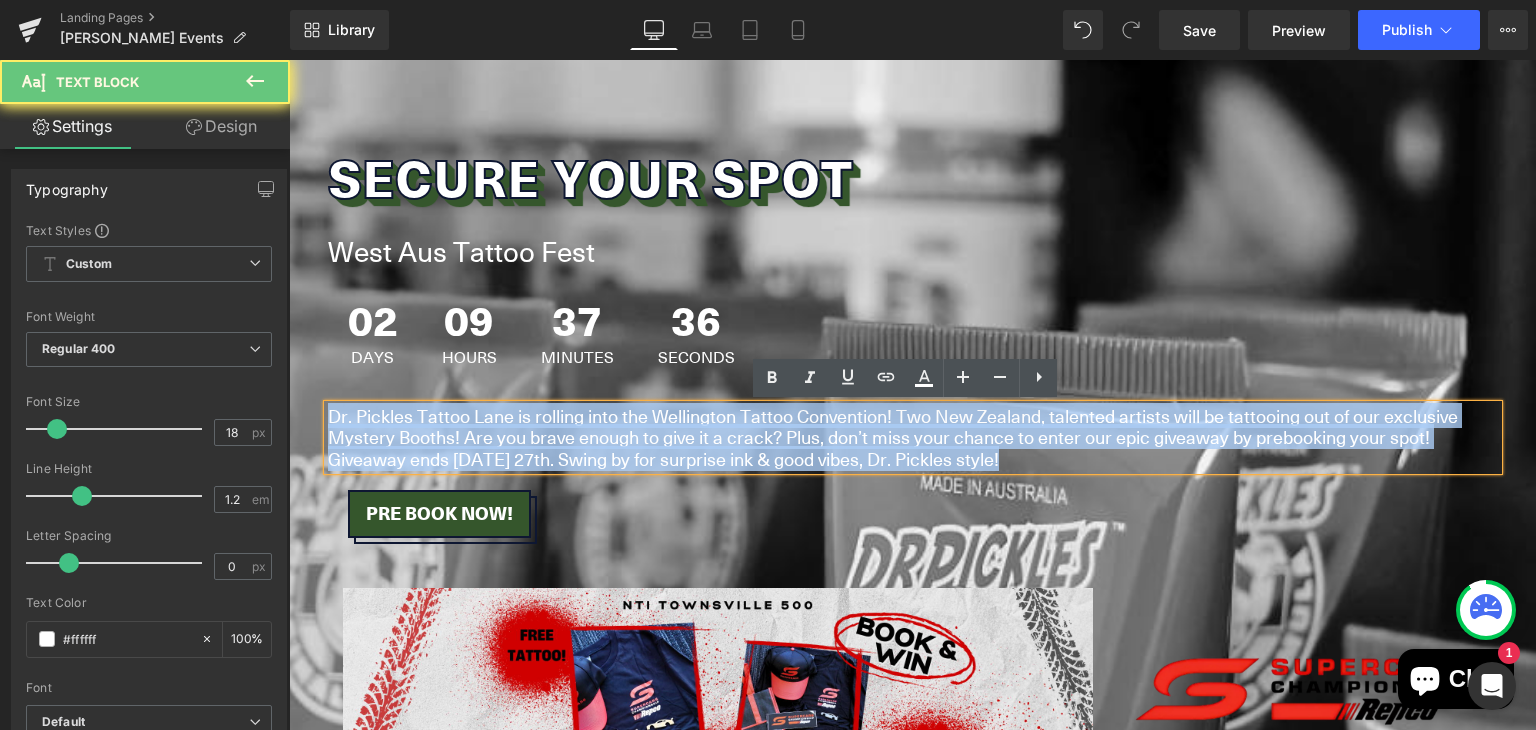 click on "Dr. Pickles Tattoo Lane is rolling into the Wellington Tattoo Convention! Two New Zealand, talented artists will be tattooing out of our exclusive Mystery Booths! Are you brave enough to give it a crack? Plus, don’t miss your chance to enter our epic giveaway by prebooking your spot! Giveaway ends Friday 27th. Swing by for surprise ink & good vibes, Dr. Pickles style!" at bounding box center [913, 437] 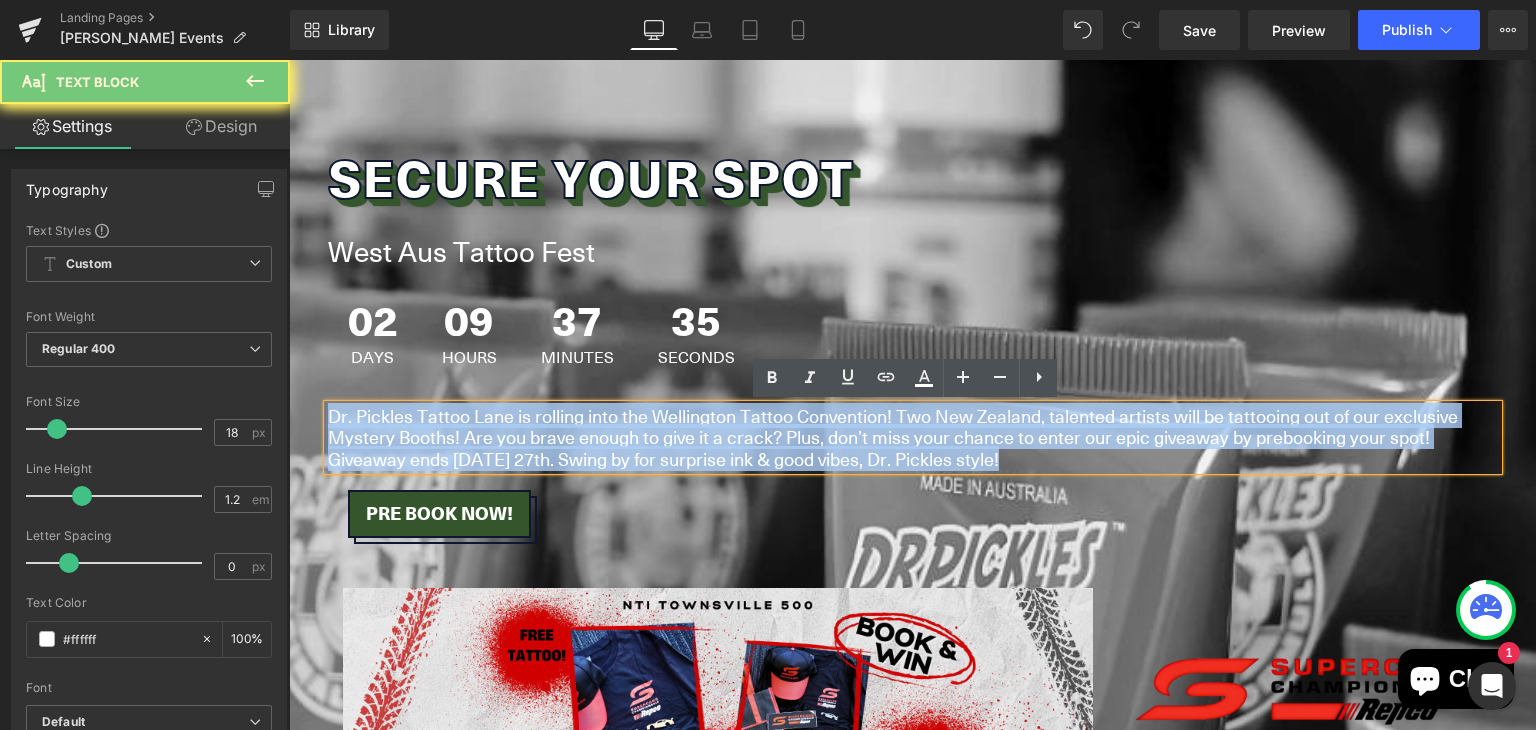 copy on "Dr. Pickles Tattoo Lane is rolling into the Wellington Tattoo Convention! Two New Zealand, talented artists will be tattooing out of our exclusive Mystery Booths! Are you brave enough to give it a crack? Plus, don’t miss your chance to enter our epic giveaway by prebooking your spot! Giveaway ends Friday 27th. Swing by for surprise ink & good vibes, Dr. Pickles style!" 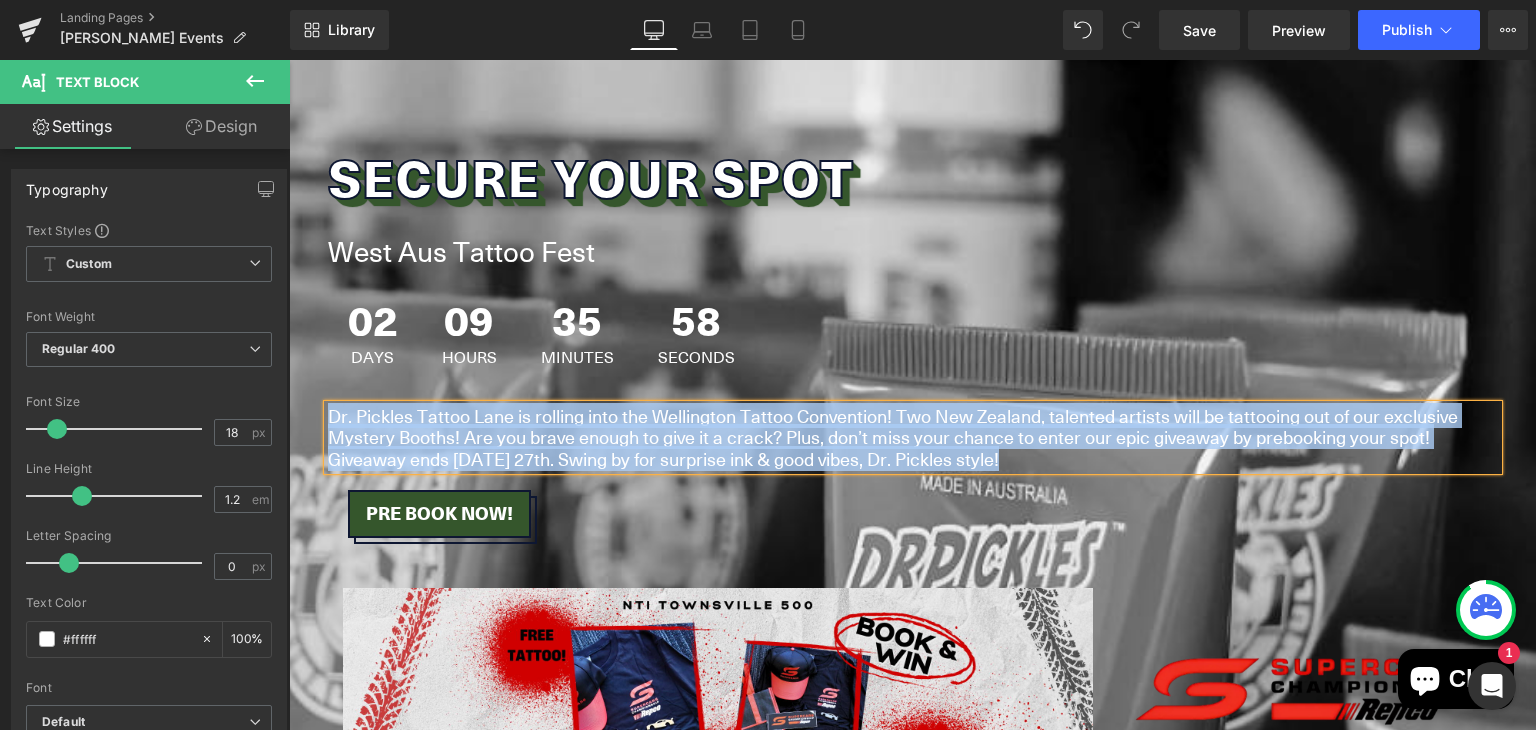 paste 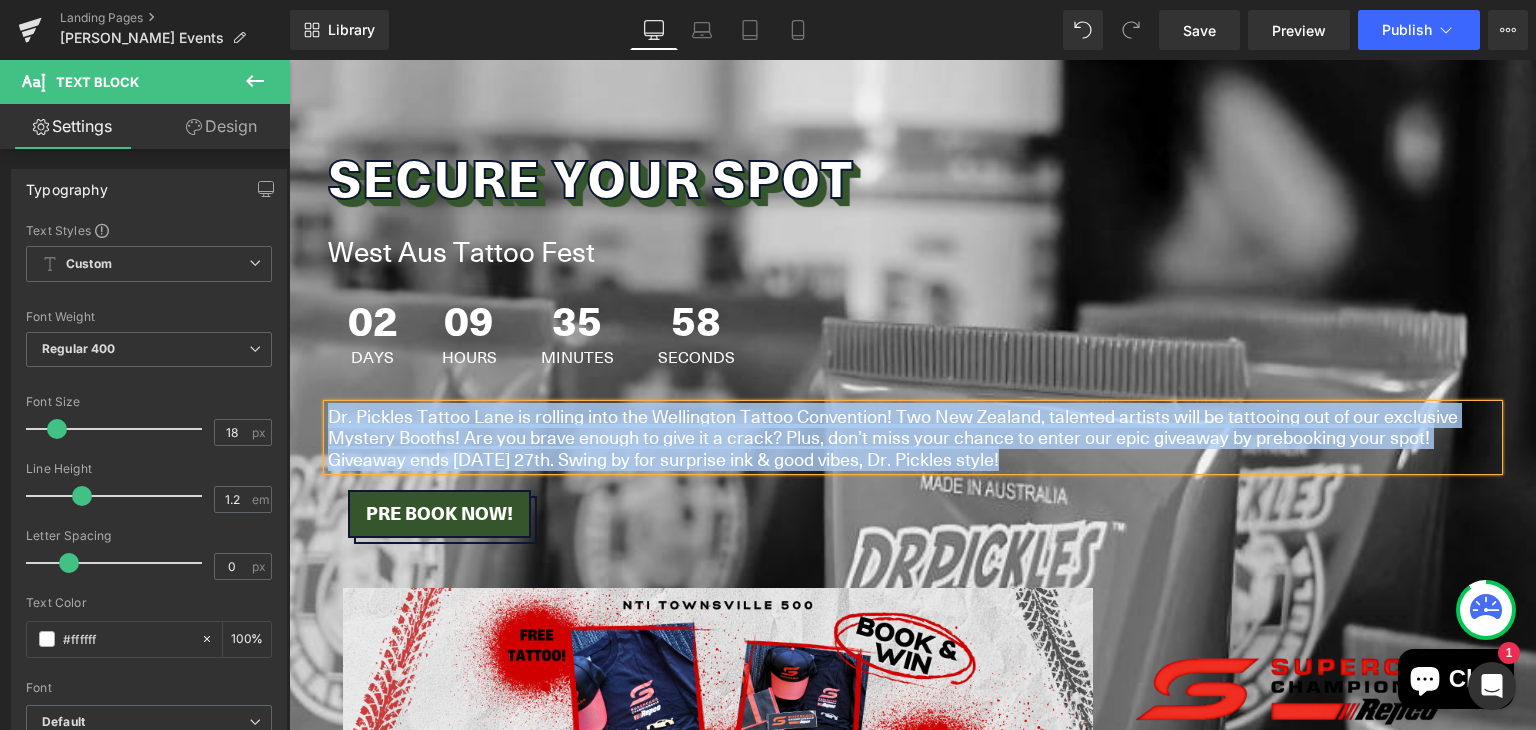 type 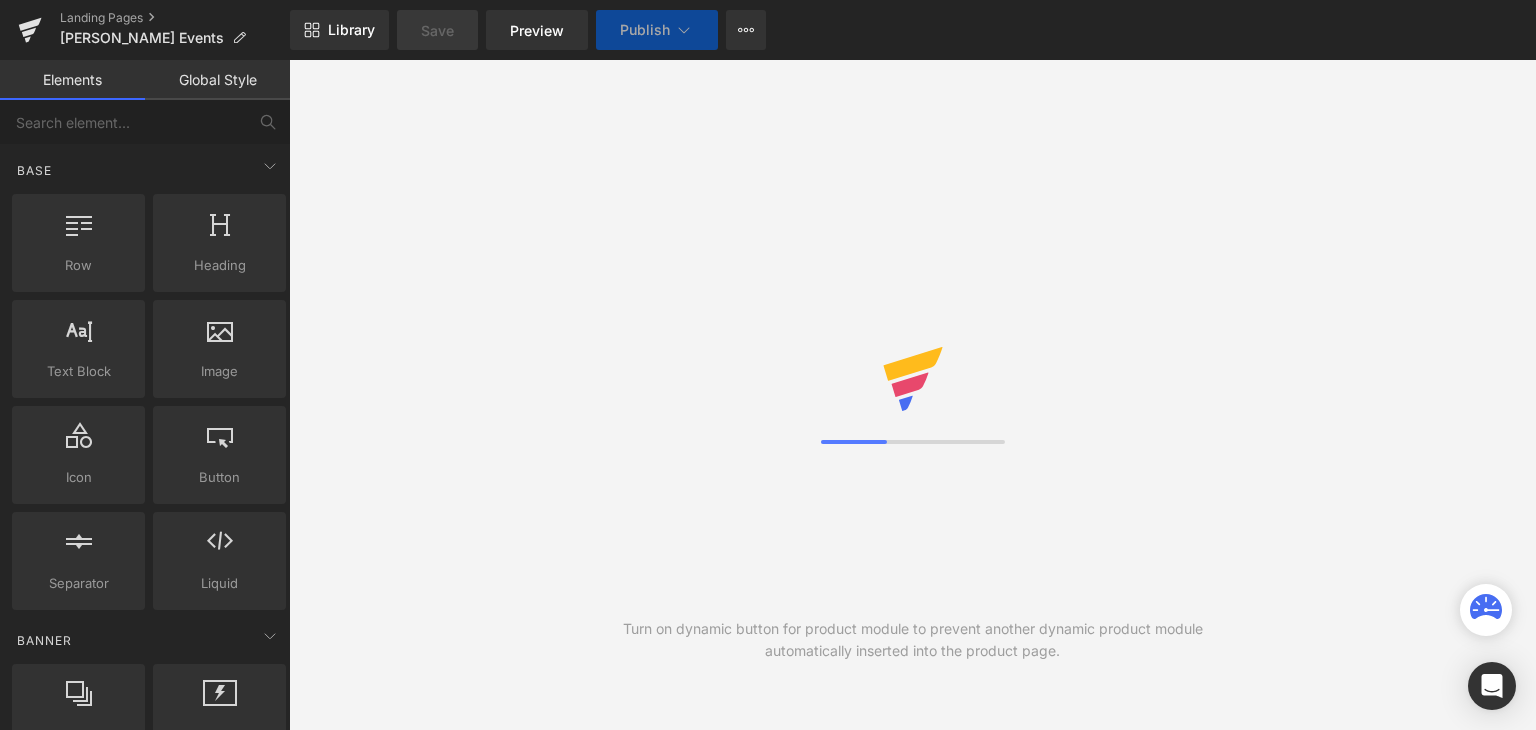 scroll, scrollTop: 0, scrollLeft: 0, axis: both 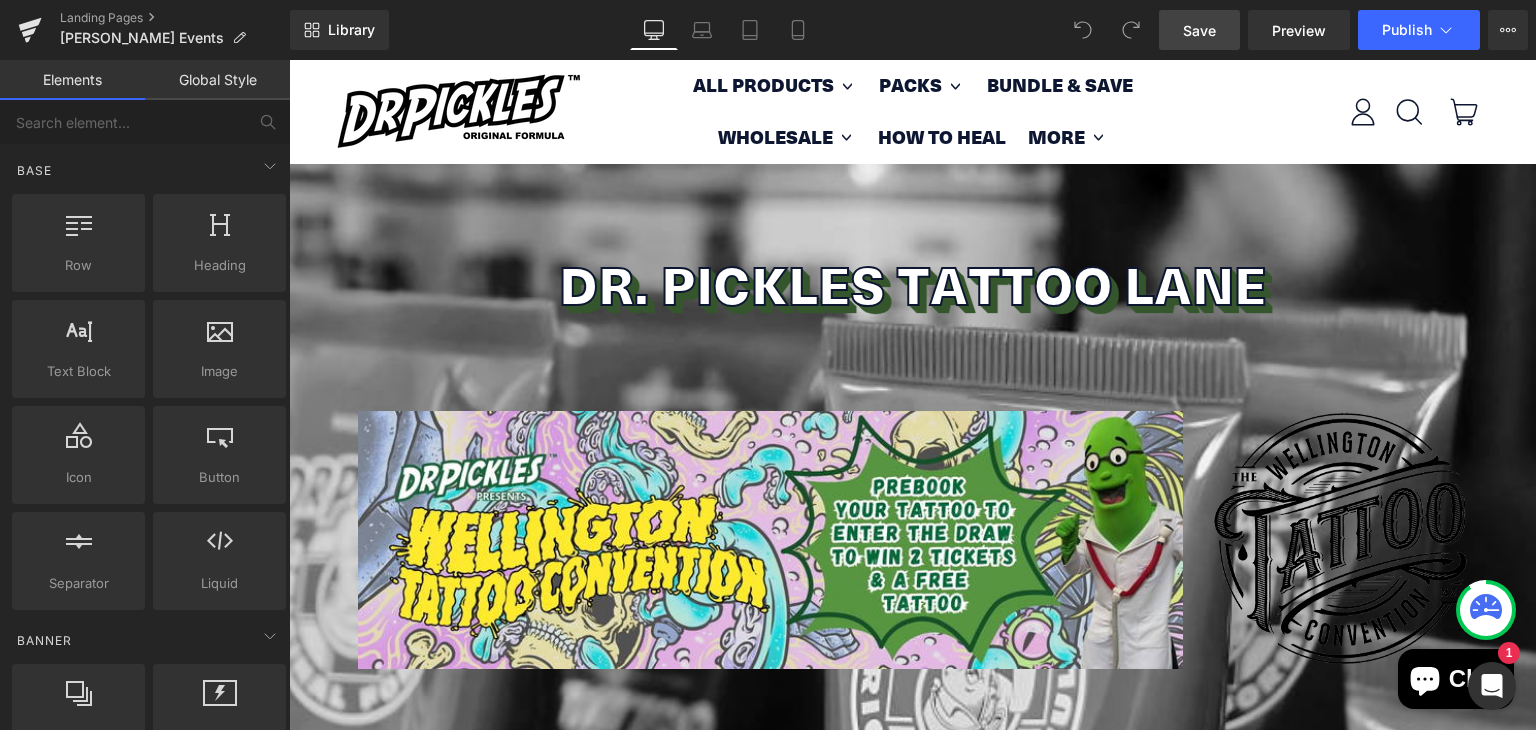 click on "Save" at bounding box center [1199, 30] 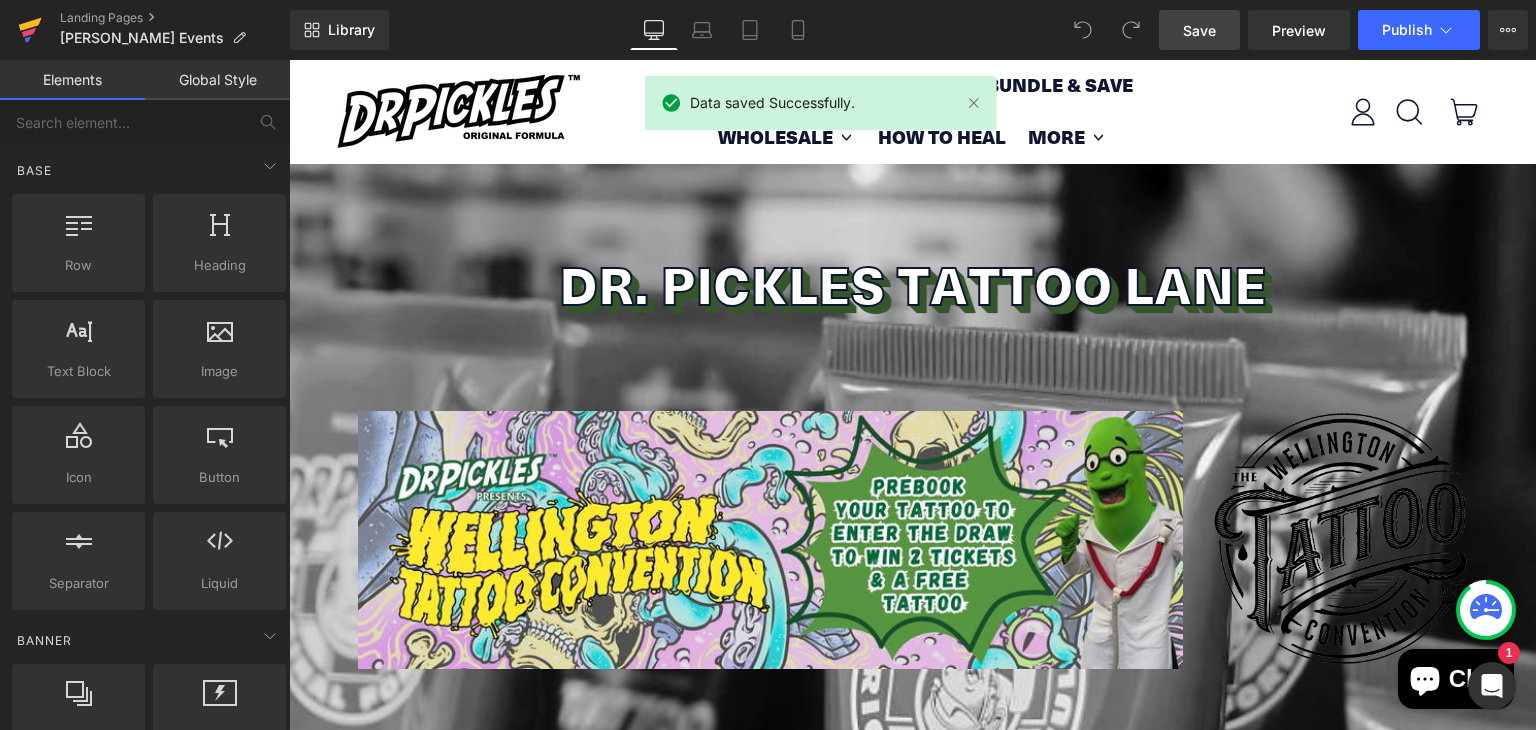 click 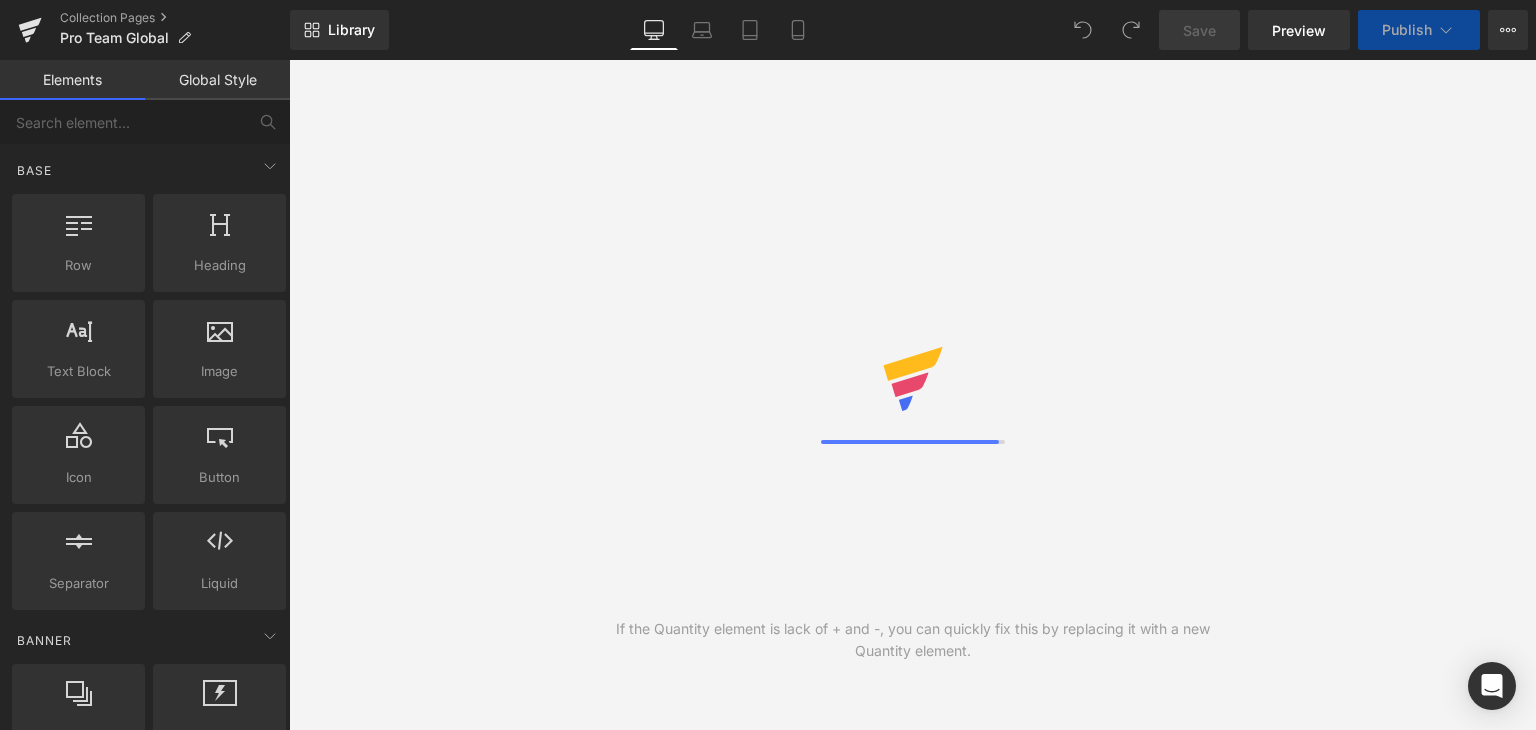 scroll, scrollTop: 0, scrollLeft: 0, axis: both 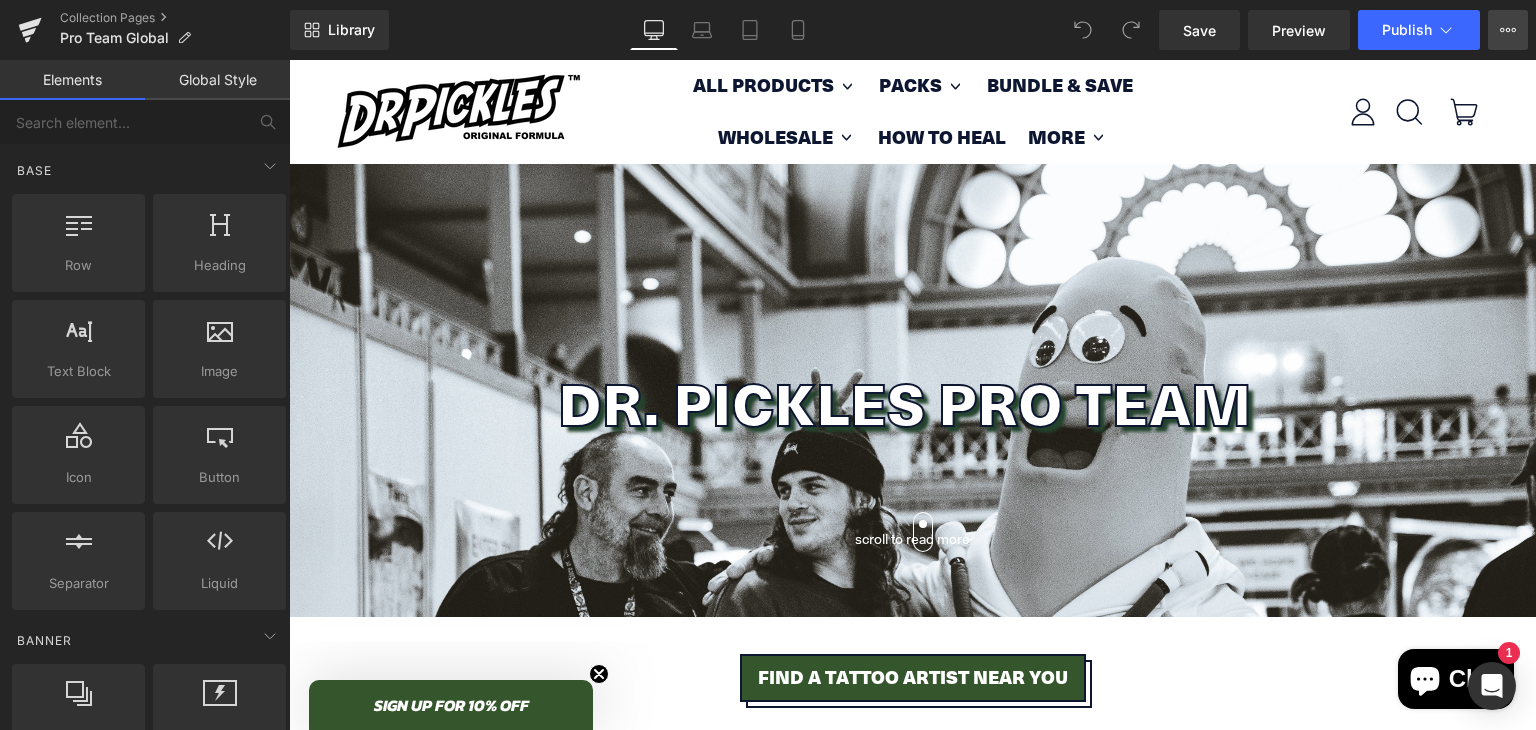 click 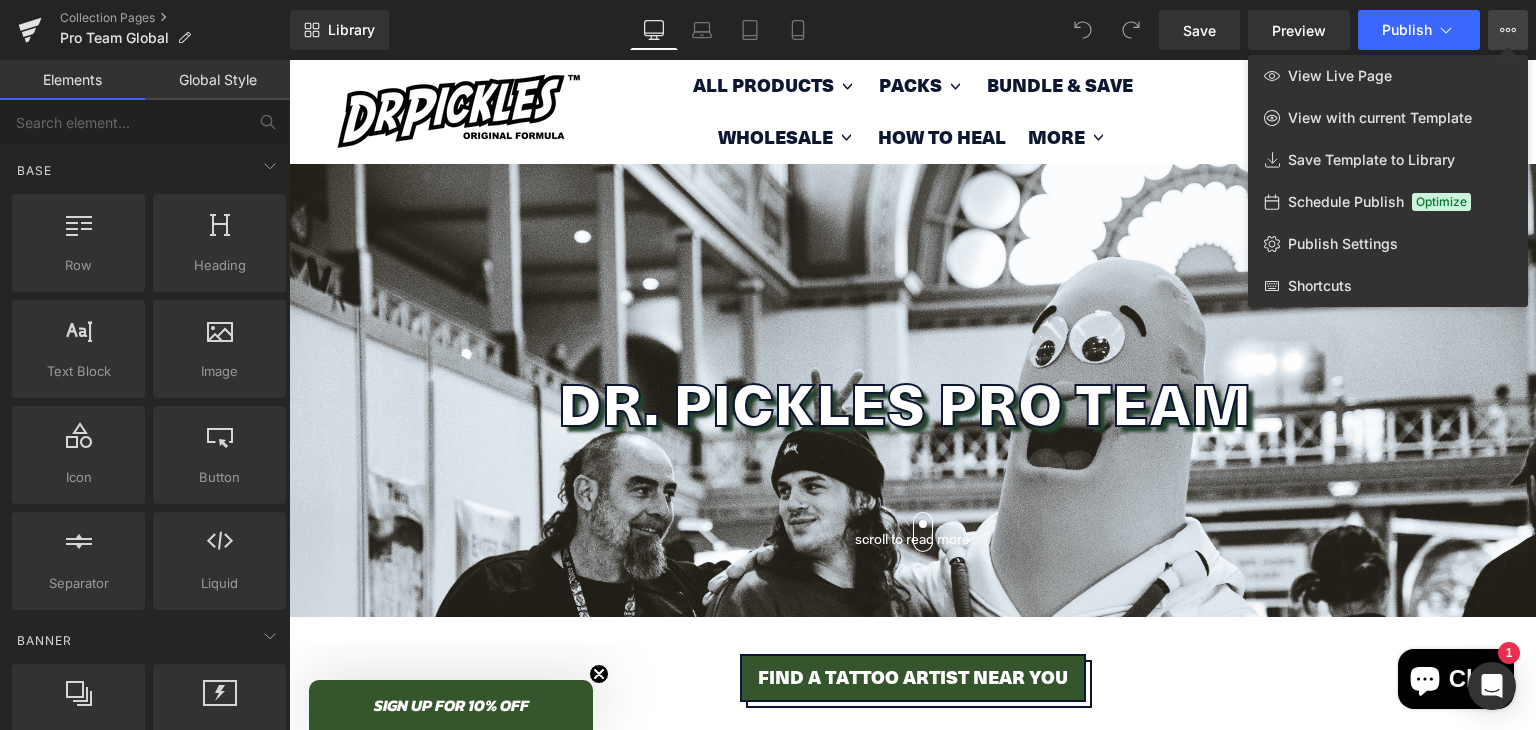 click at bounding box center (912, 395) 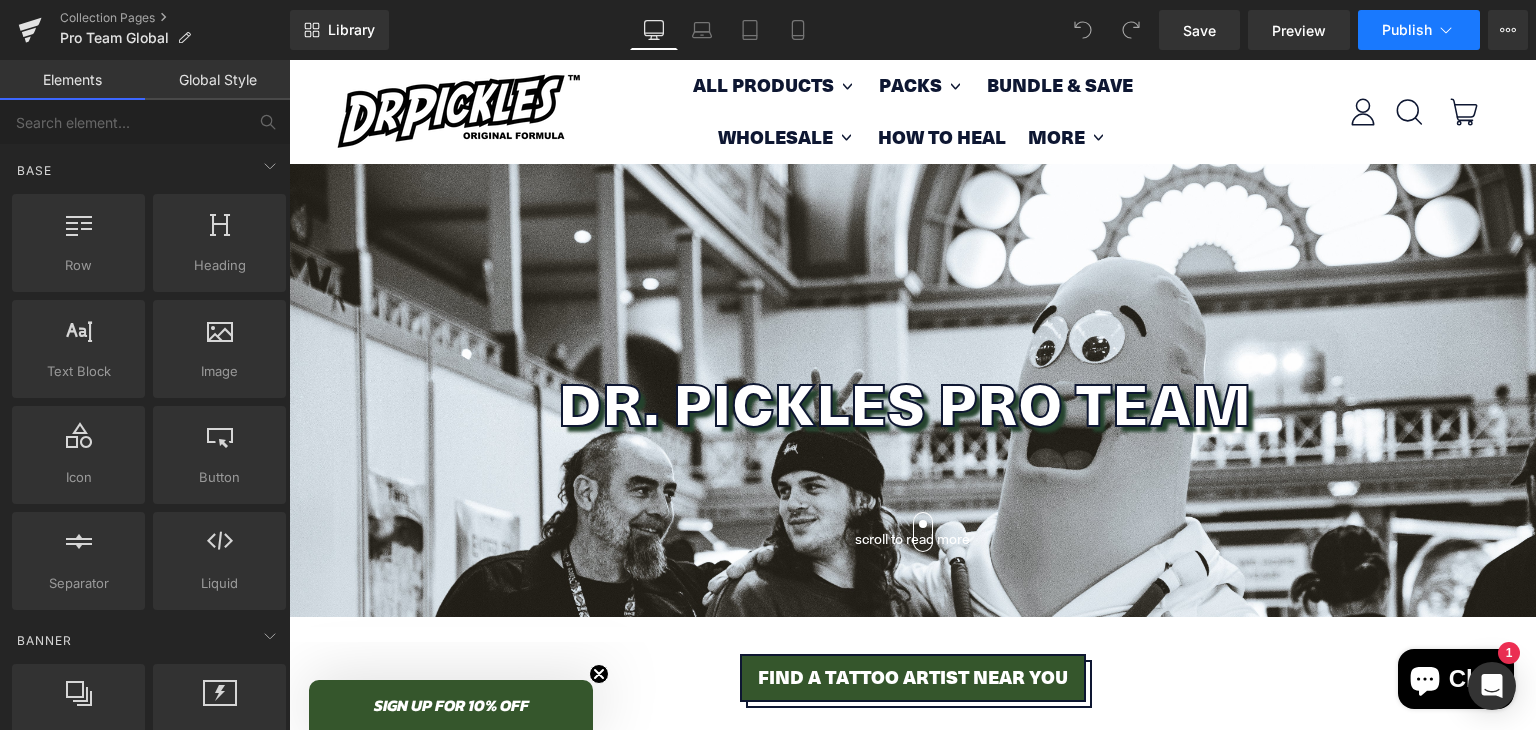 click on "Publish" at bounding box center [1419, 30] 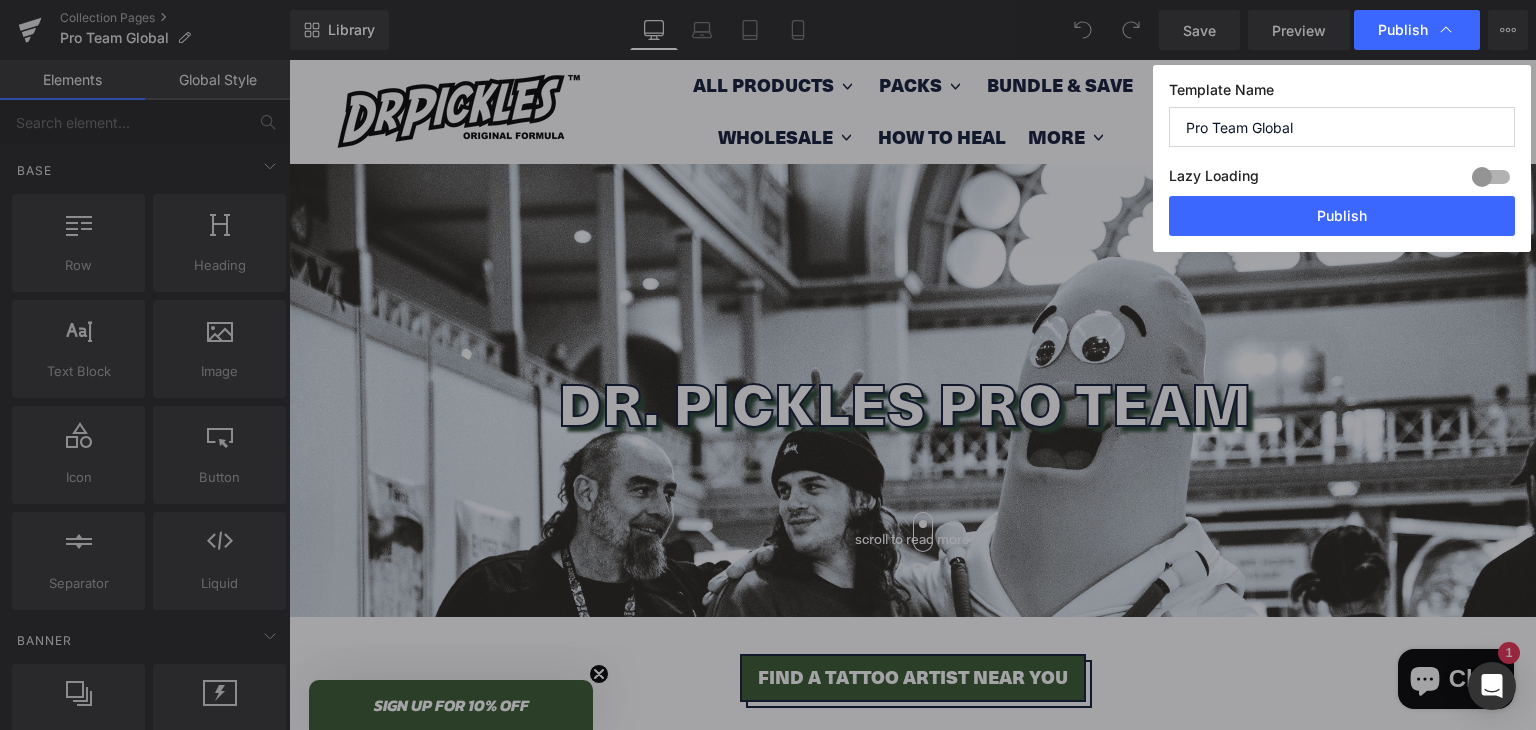 click on "Publish" at bounding box center (1417, 30) 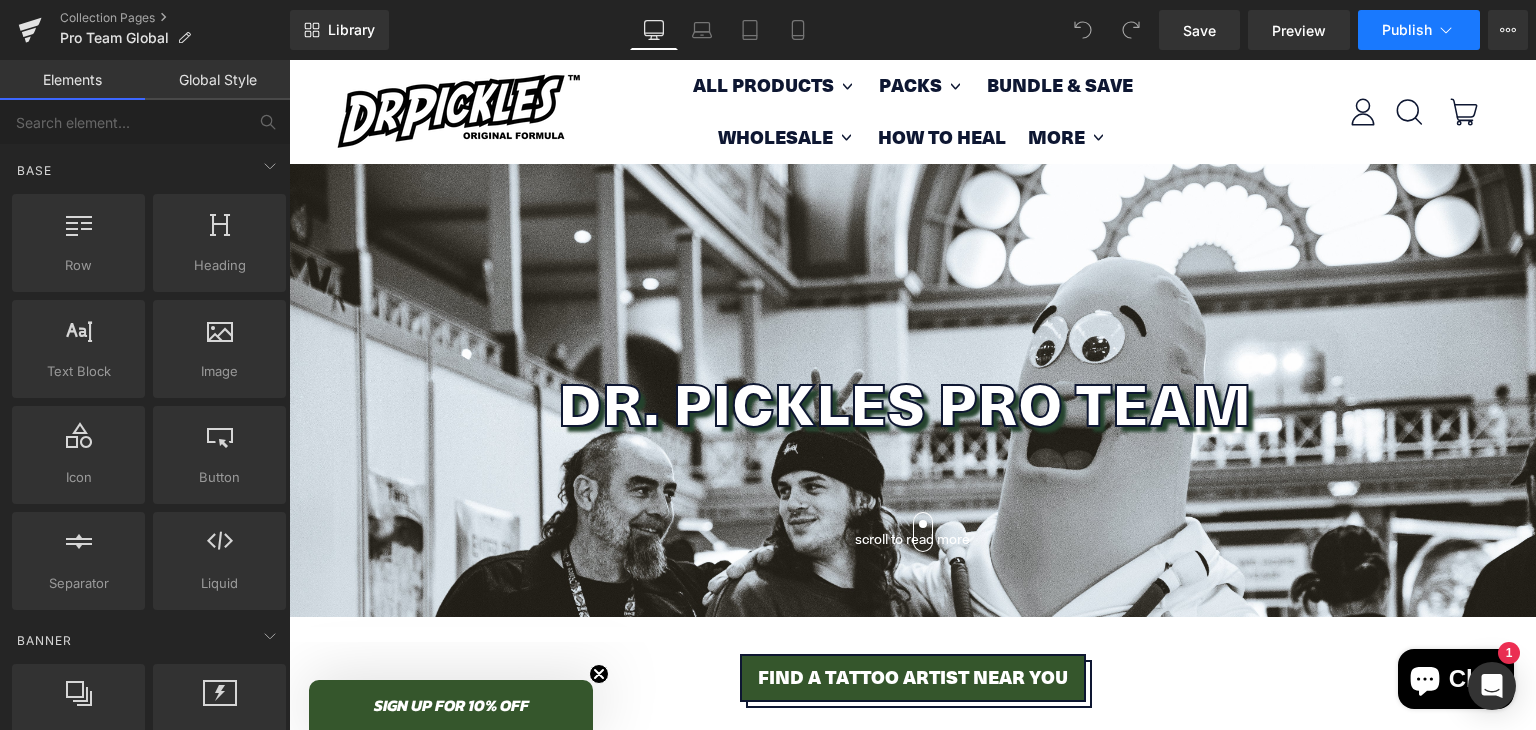 click on "Publish" at bounding box center (1407, 30) 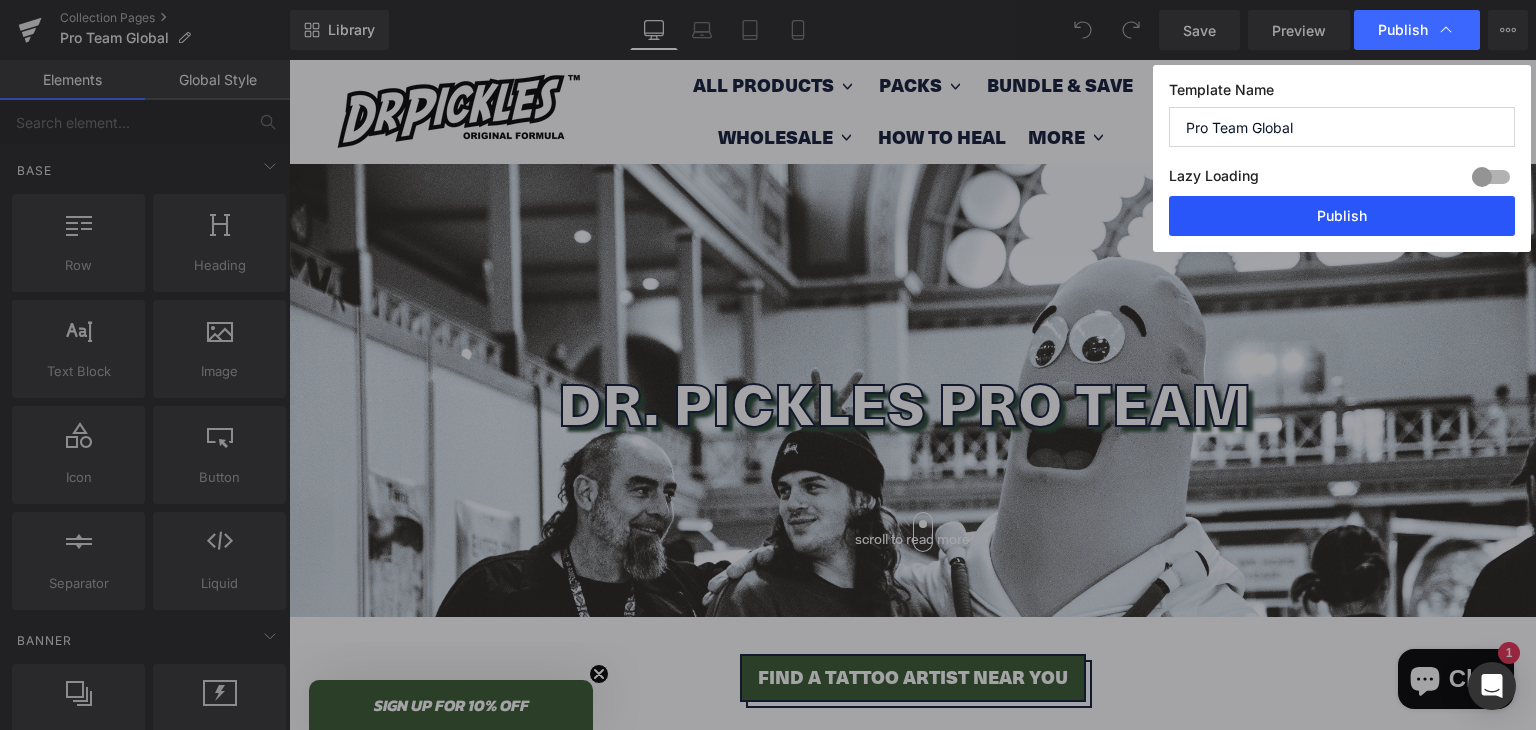 click on "Publish" at bounding box center [1342, 216] 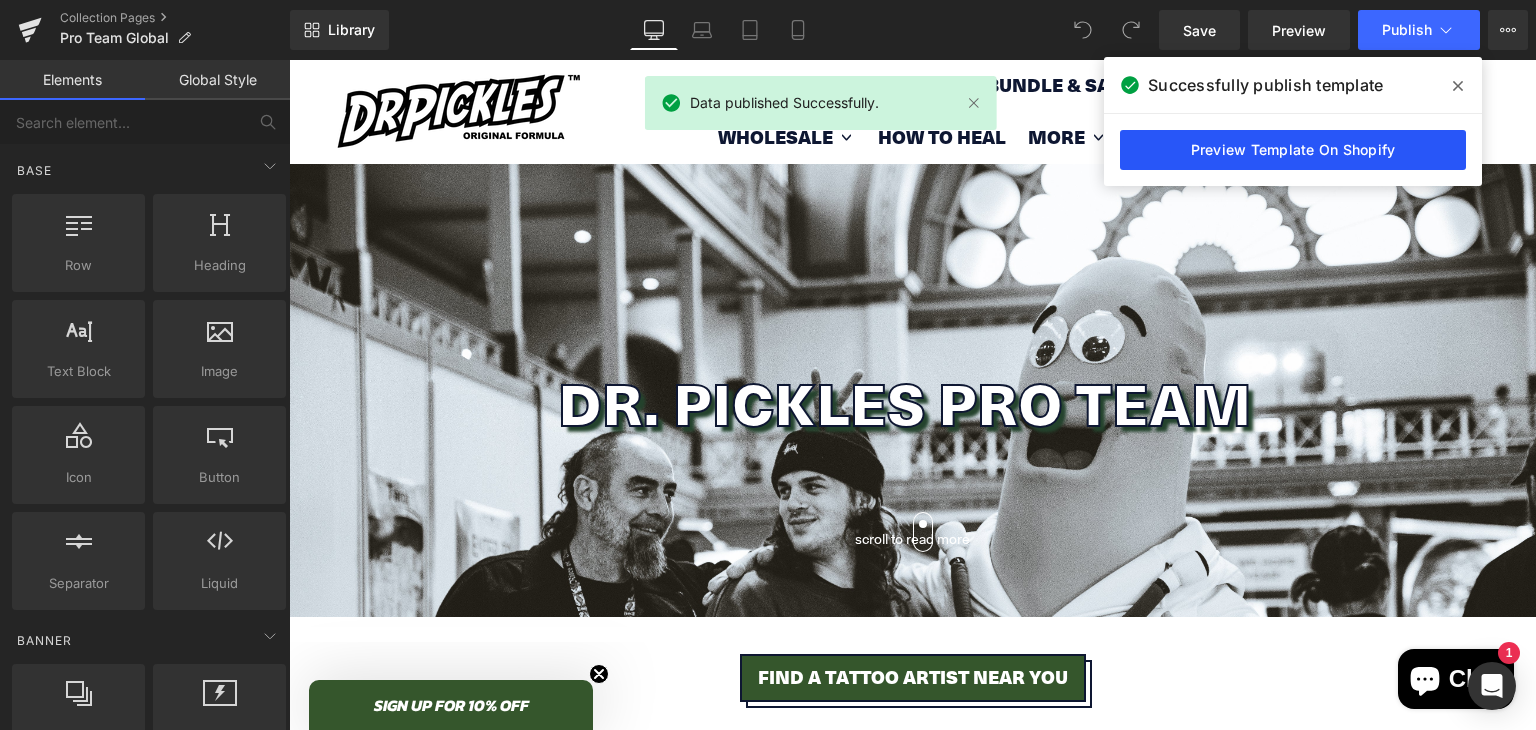 click on "Preview Template On Shopify" at bounding box center [1293, 150] 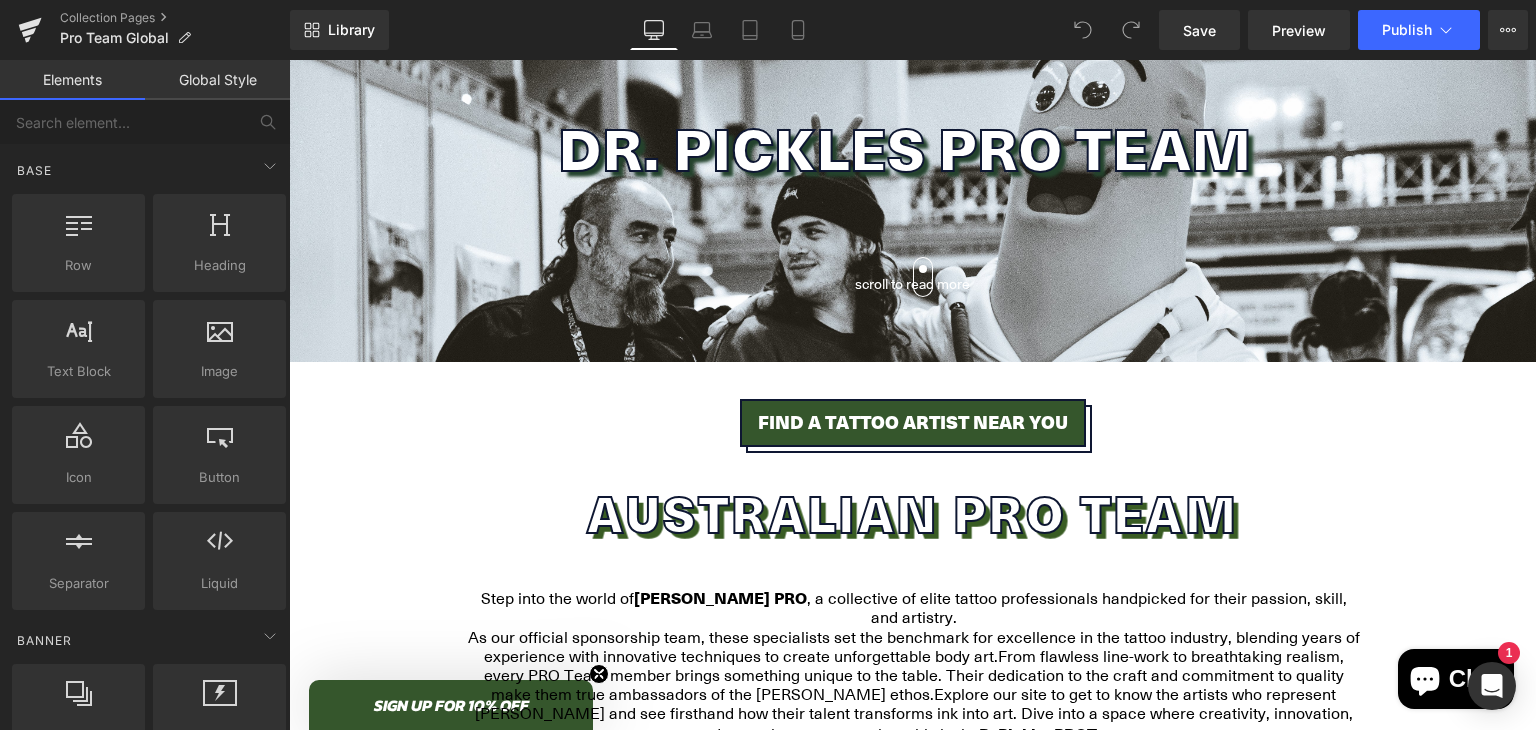 scroll, scrollTop: 256, scrollLeft: 0, axis: vertical 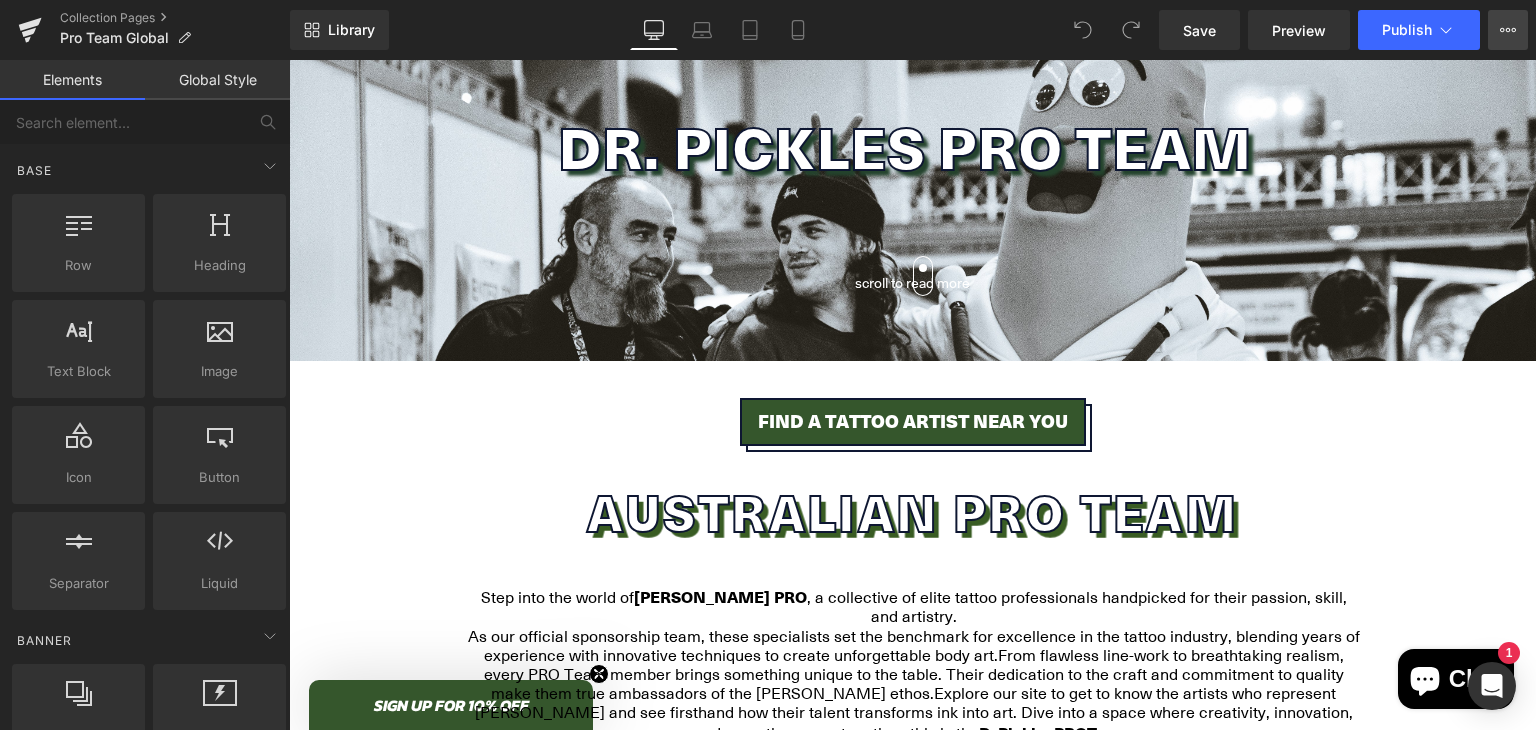 click 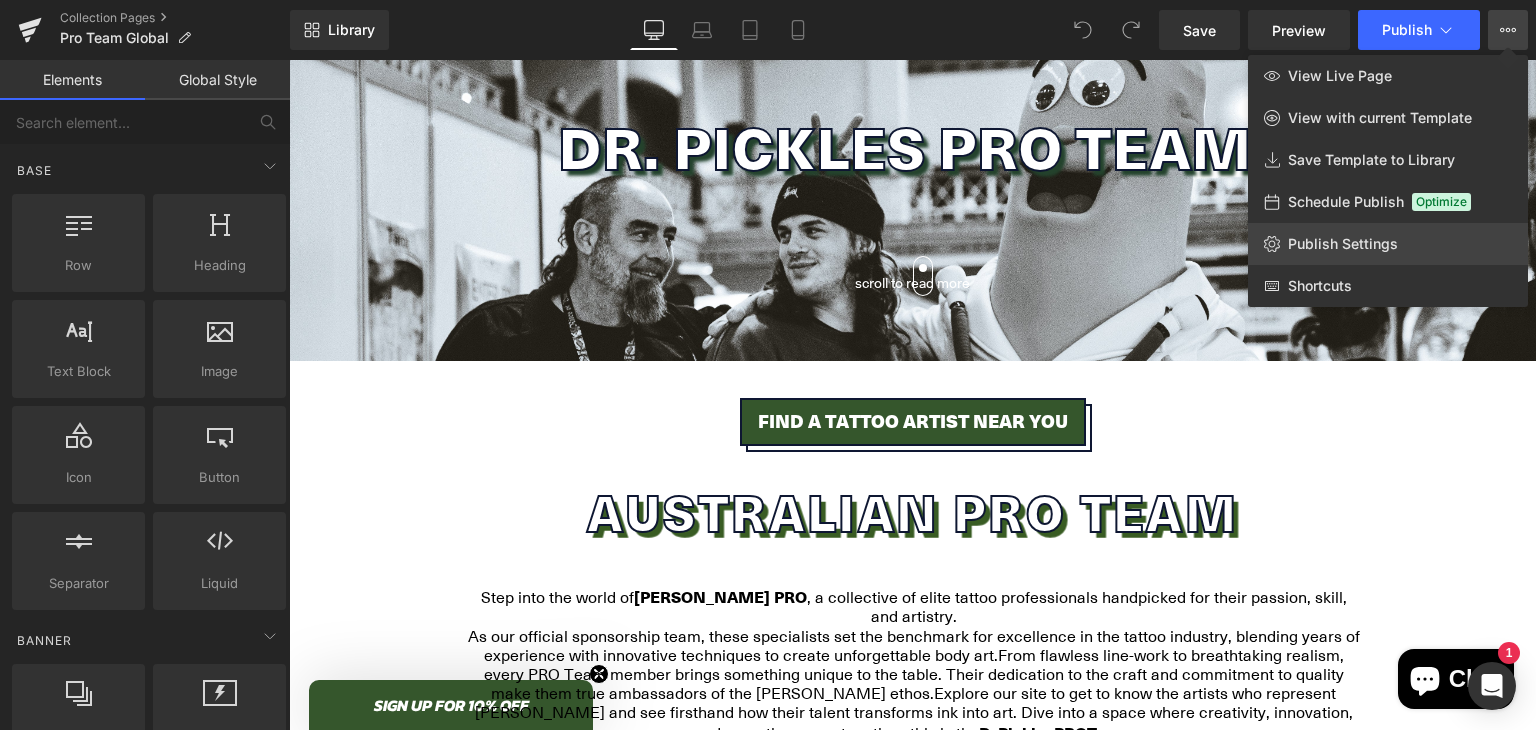 click on "Publish Settings" at bounding box center [1343, 244] 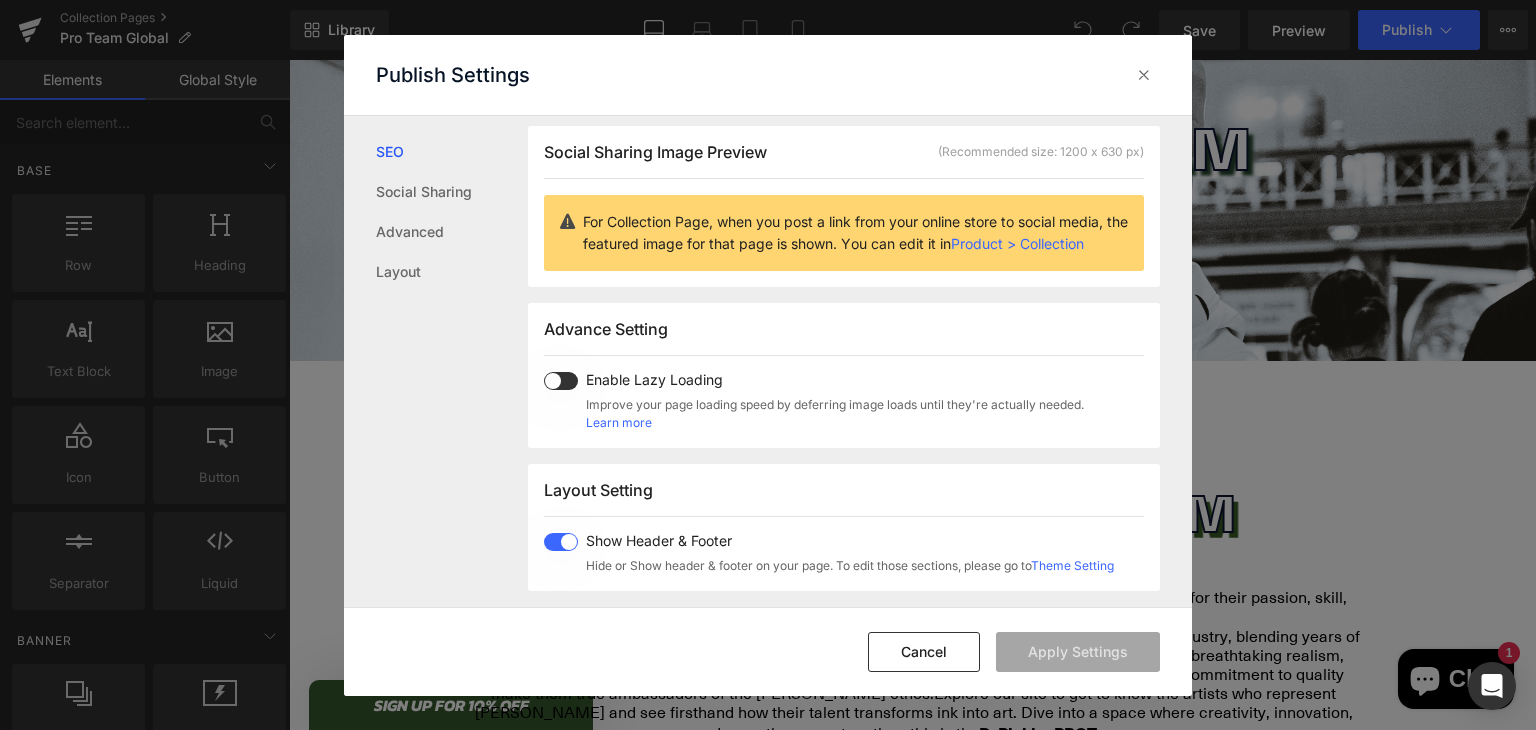 scroll, scrollTop: 0, scrollLeft: 0, axis: both 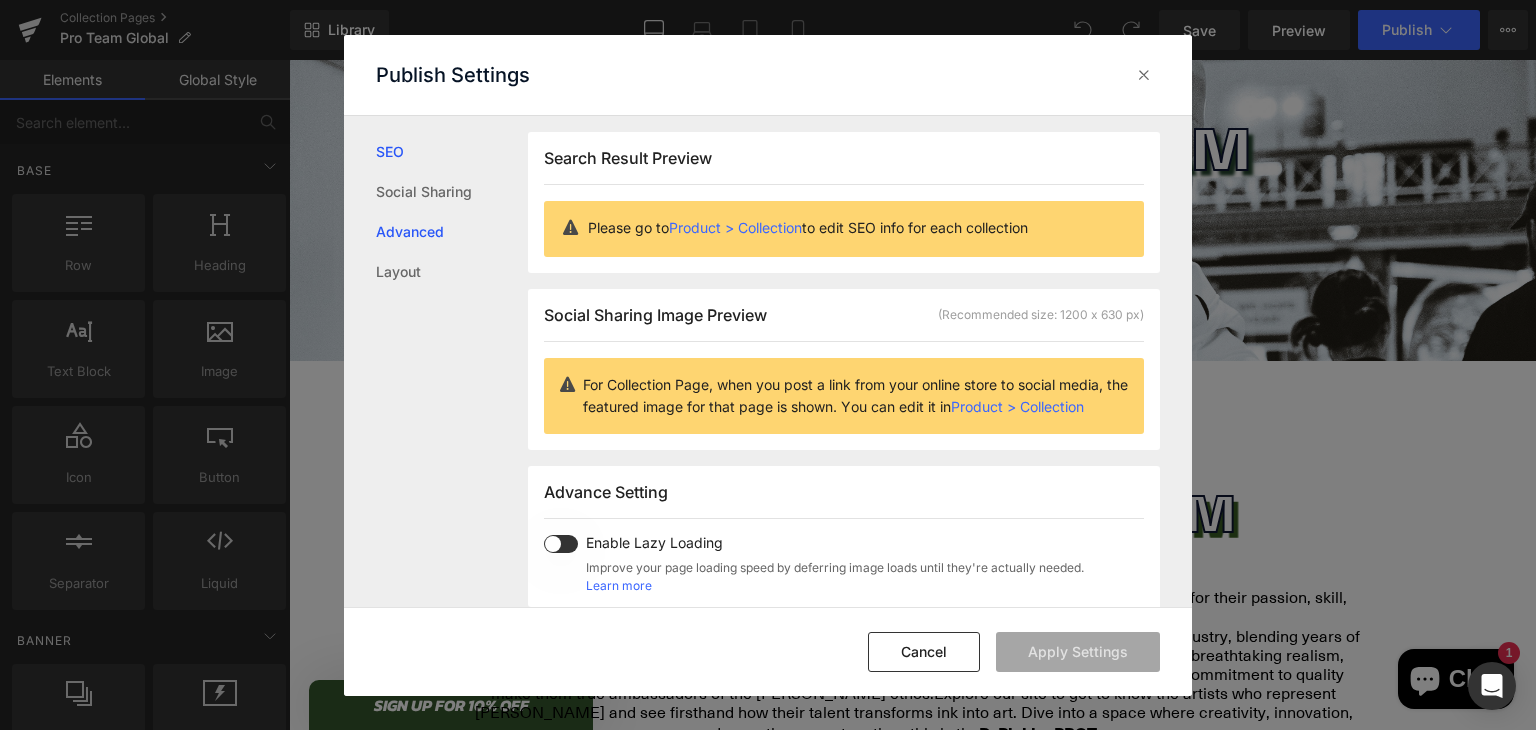 click on "Advanced" at bounding box center (452, 232) 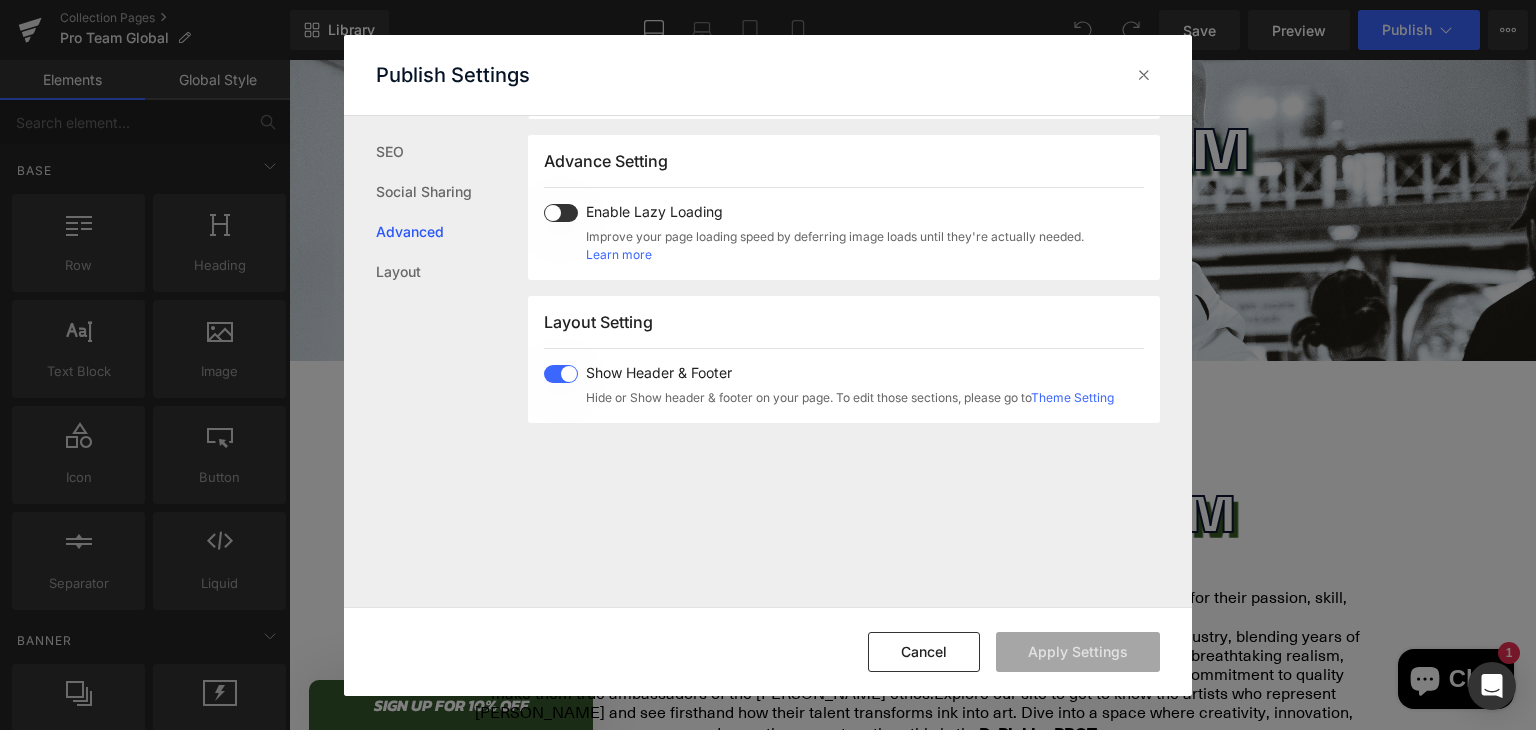 scroll, scrollTop: 335, scrollLeft: 0, axis: vertical 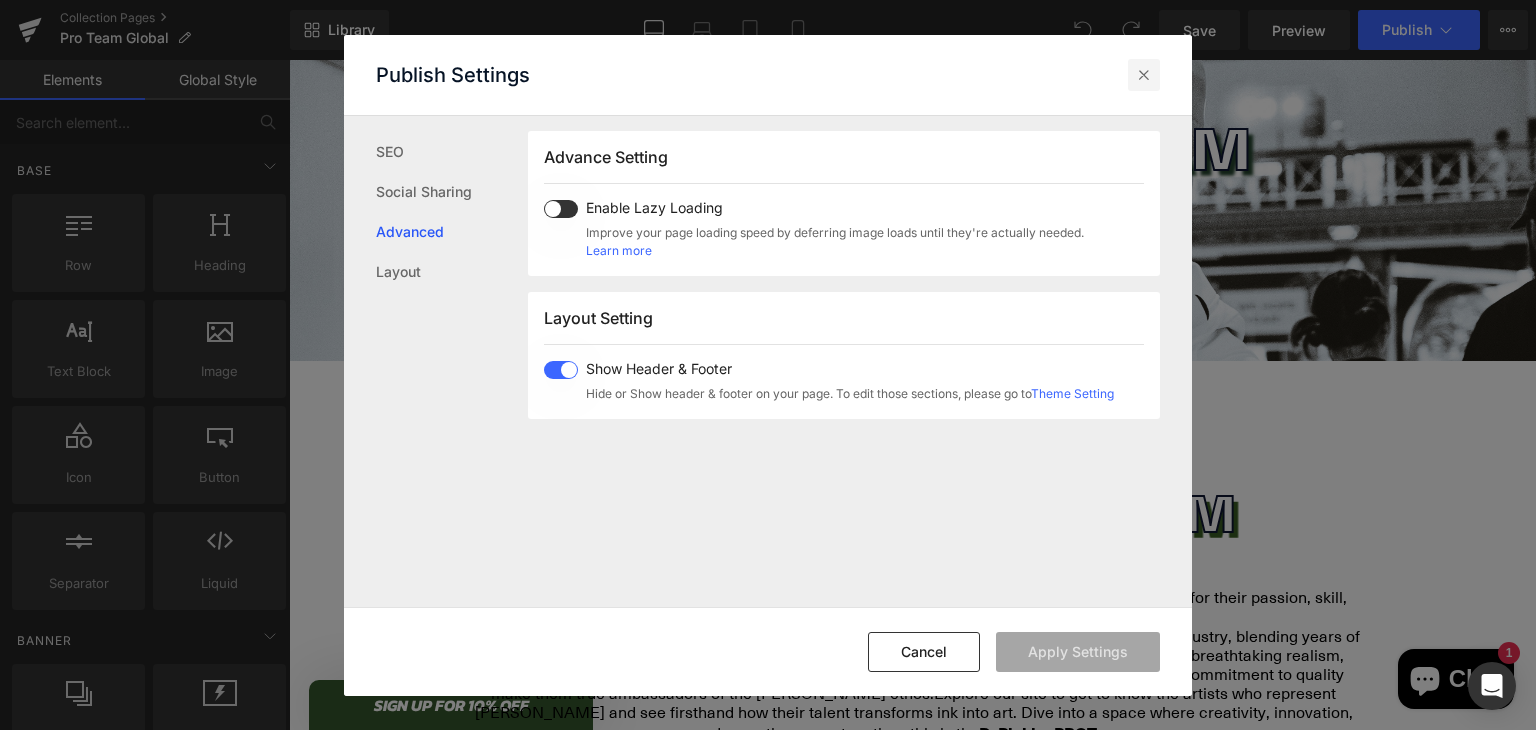 click at bounding box center [1144, 75] 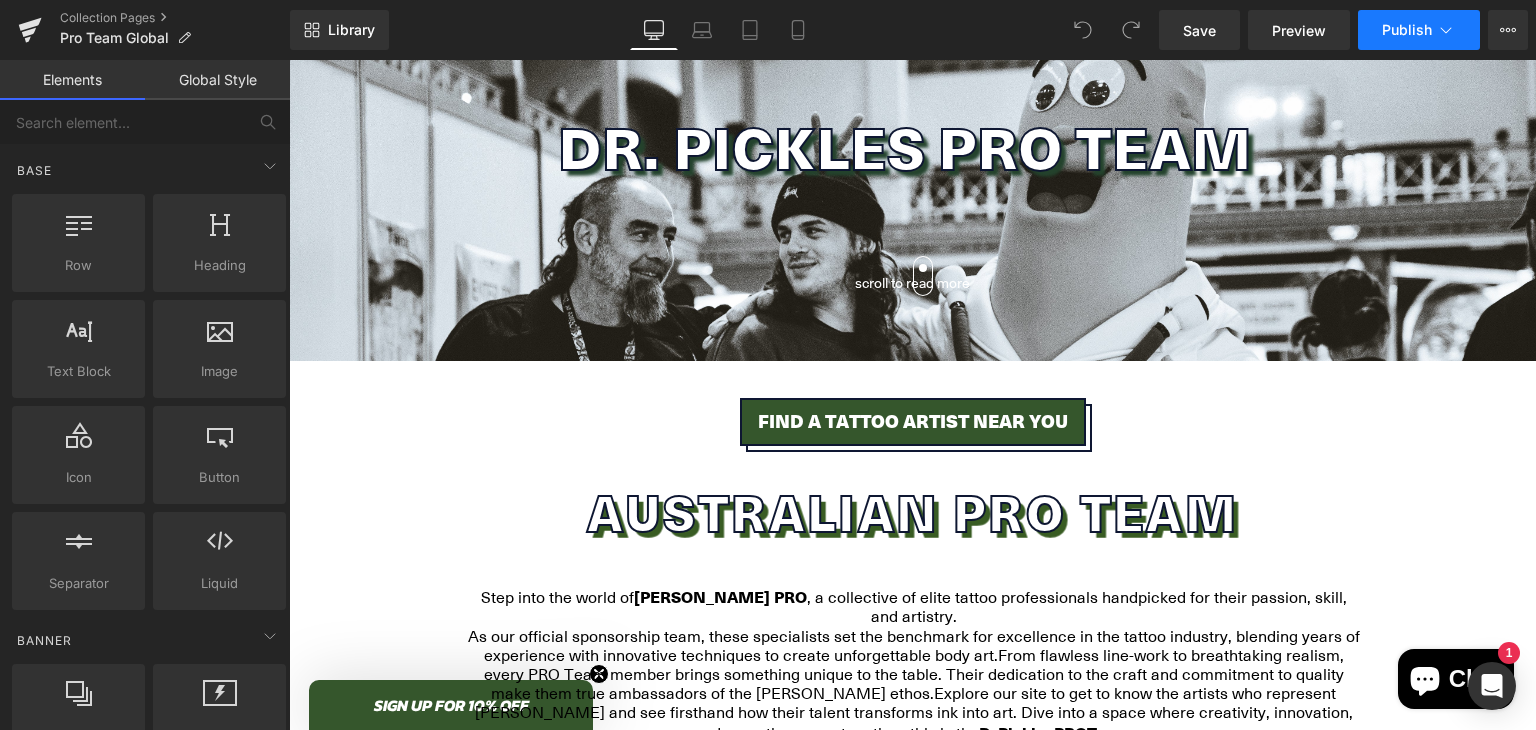 click 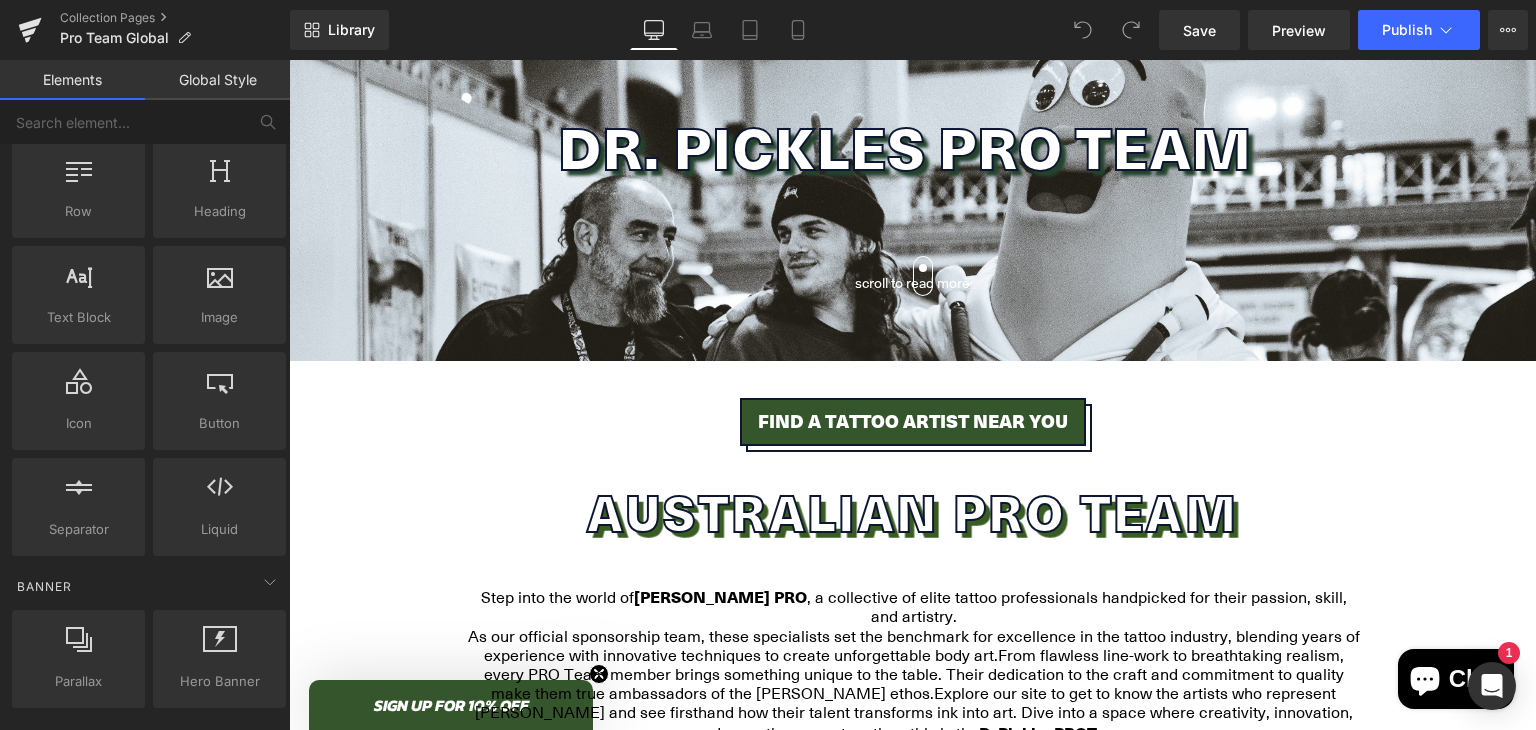 scroll, scrollTop: 0, scrollLeft: 0, axis: both 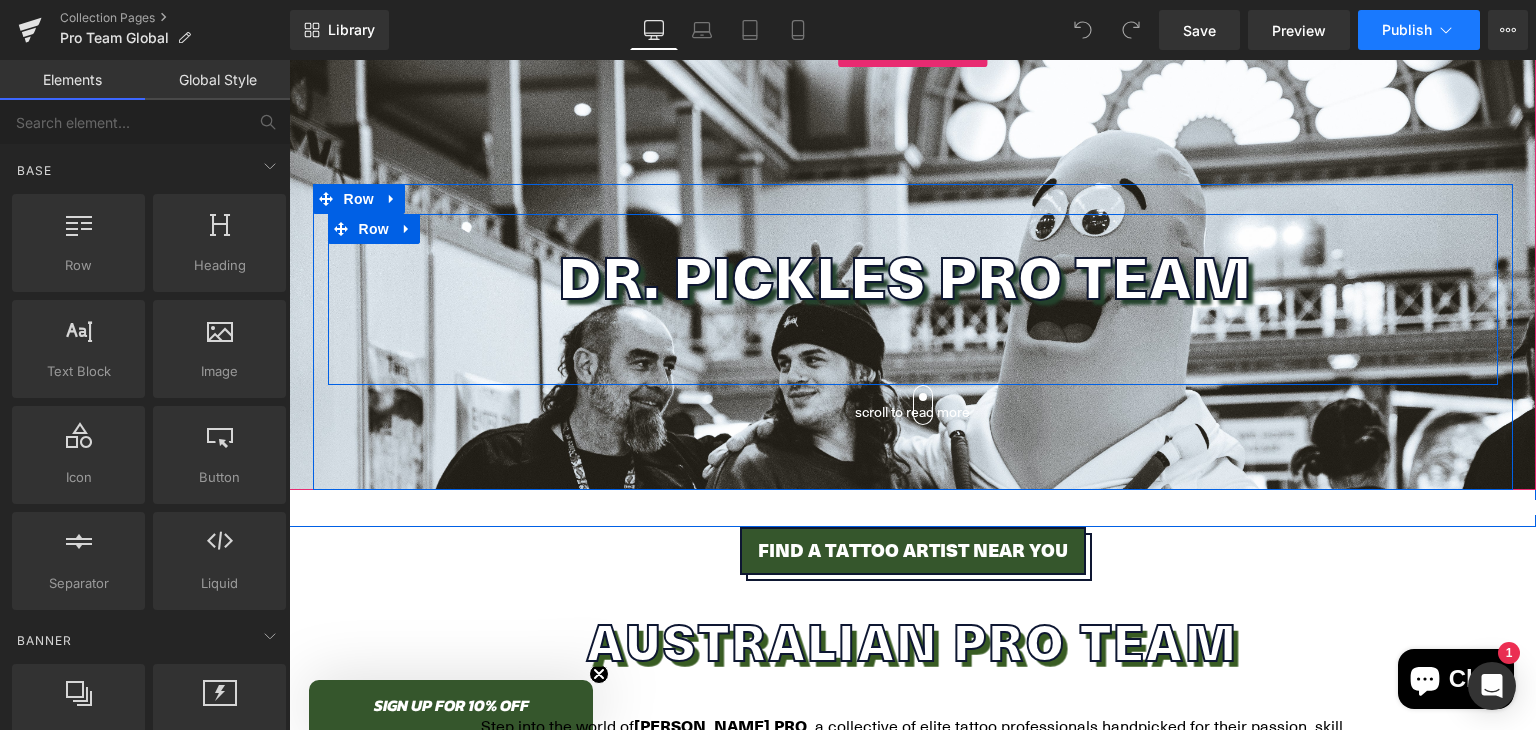 click 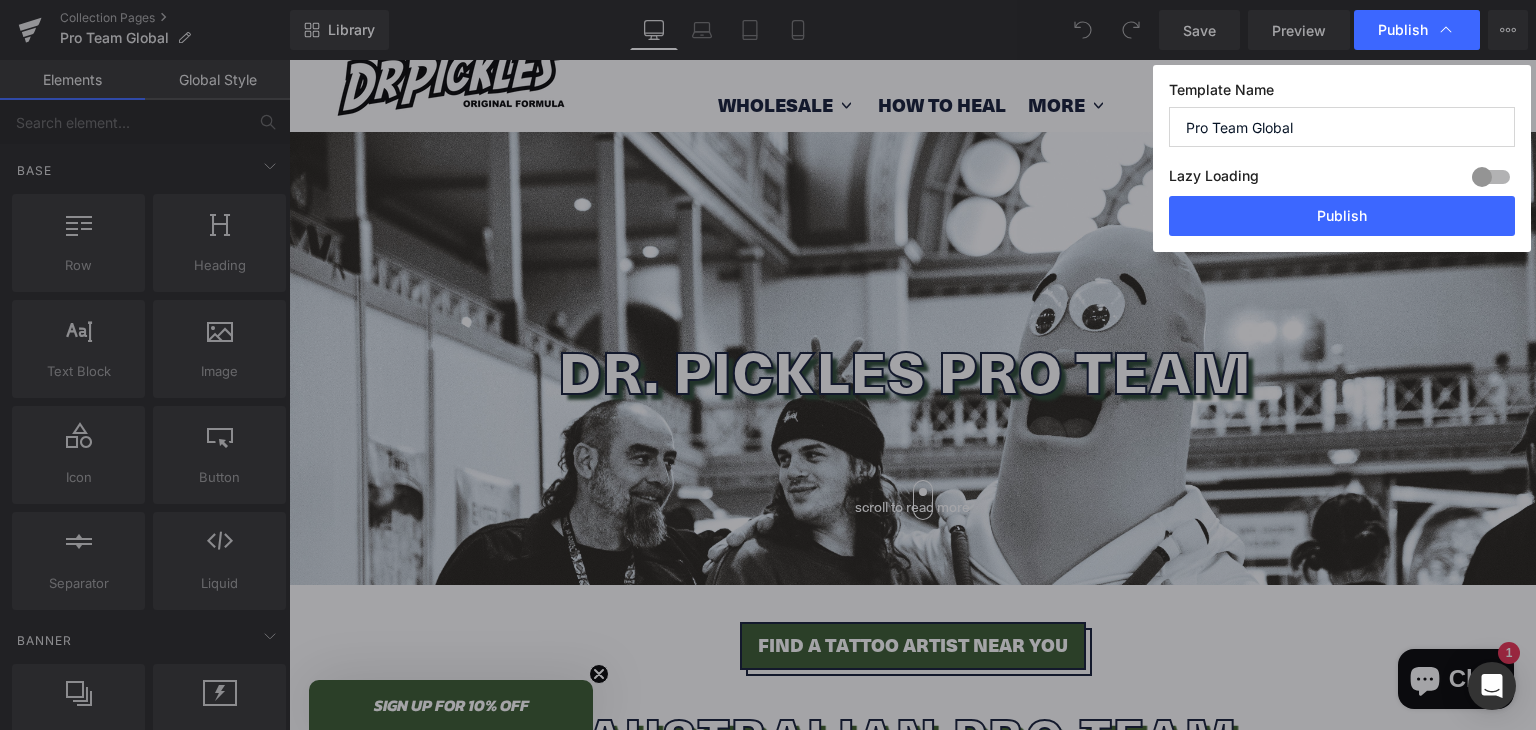 scroll, scrollTop: 27, scrollLeft: 0, axis: vertical 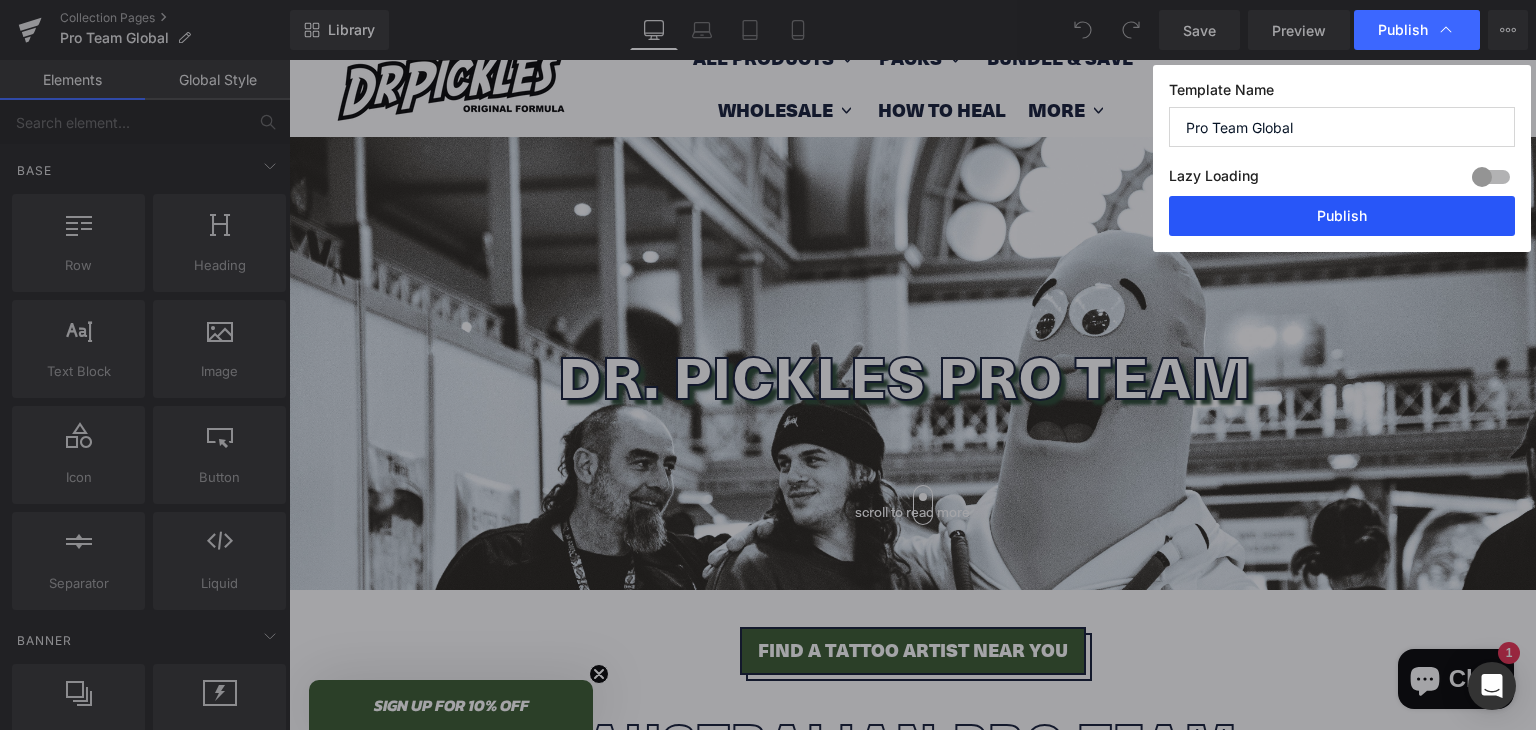 click on "Publish" at bounding box center [1342, 216] 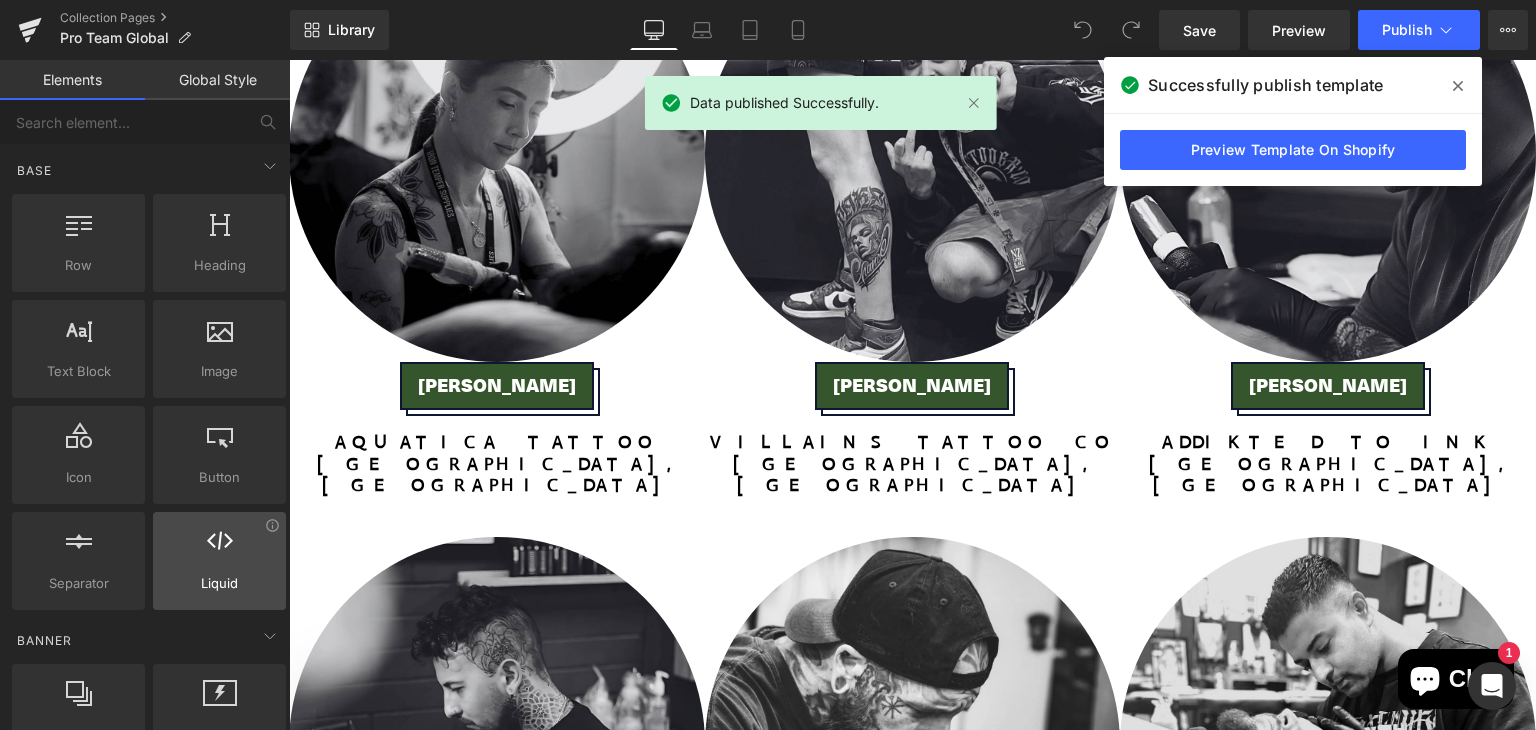 scroll, scrollTop: 2370, scrollLeft: 0, axis: vertical 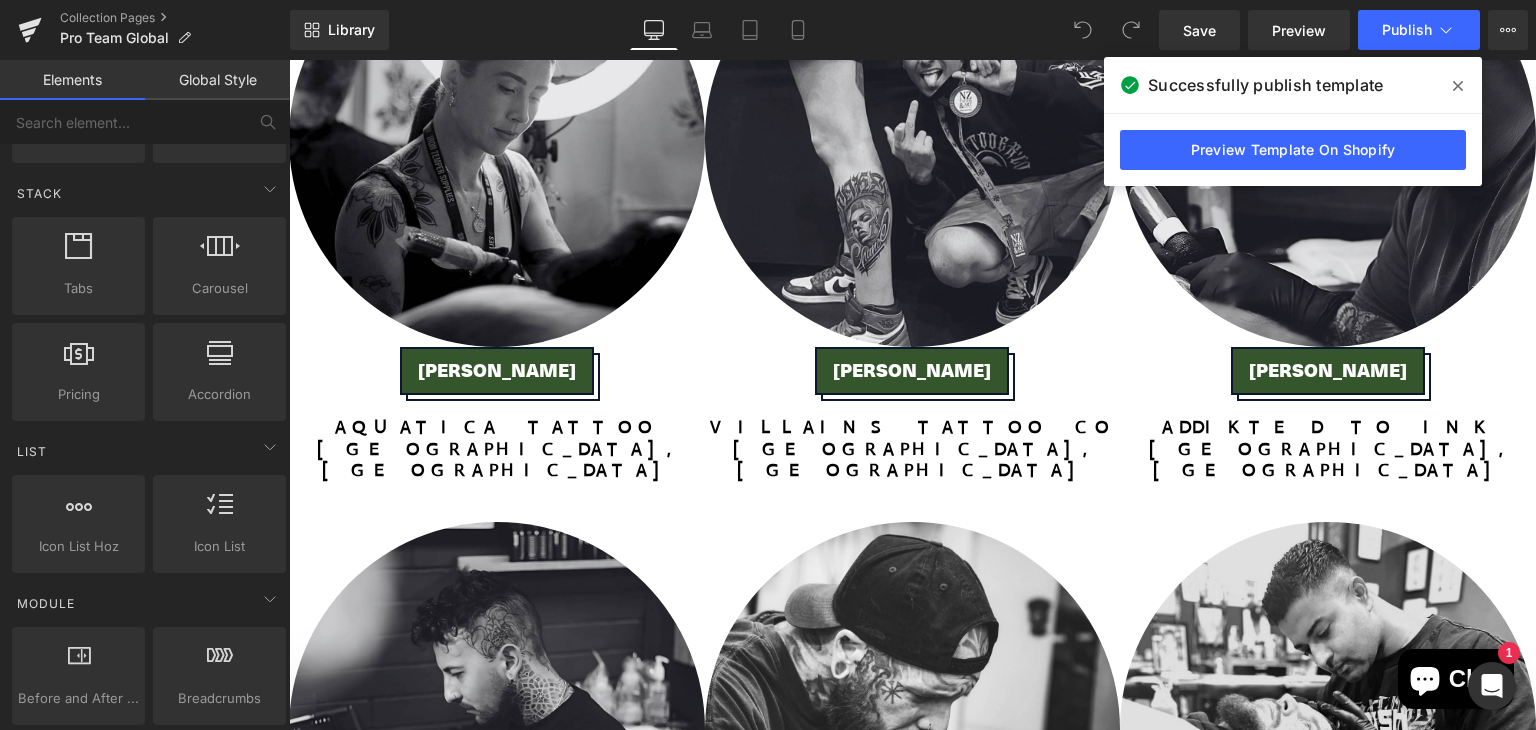 click on "Global Style" at bounding box center (217, 80) 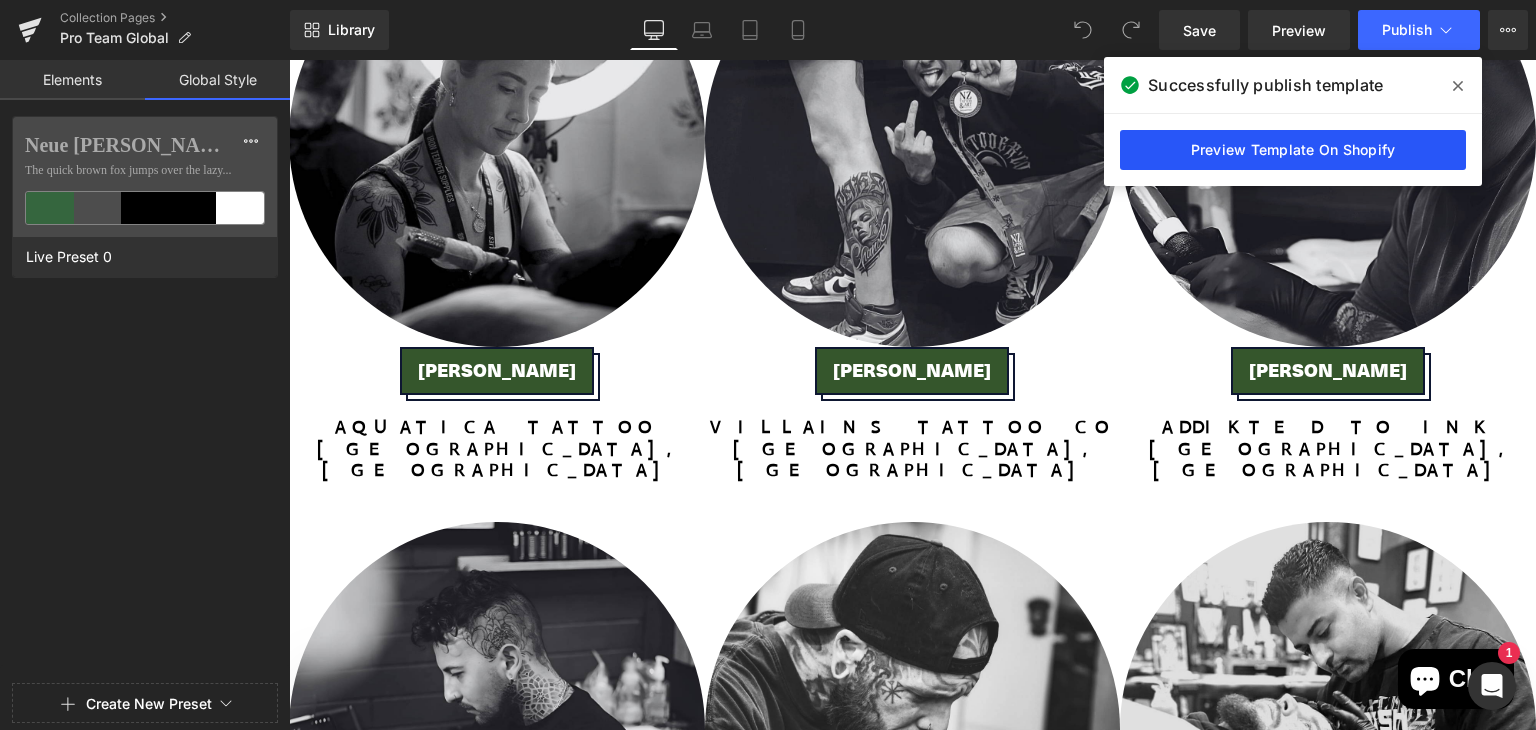 click on "Preview Template On Shopify" at bounding box center [1293, 150] 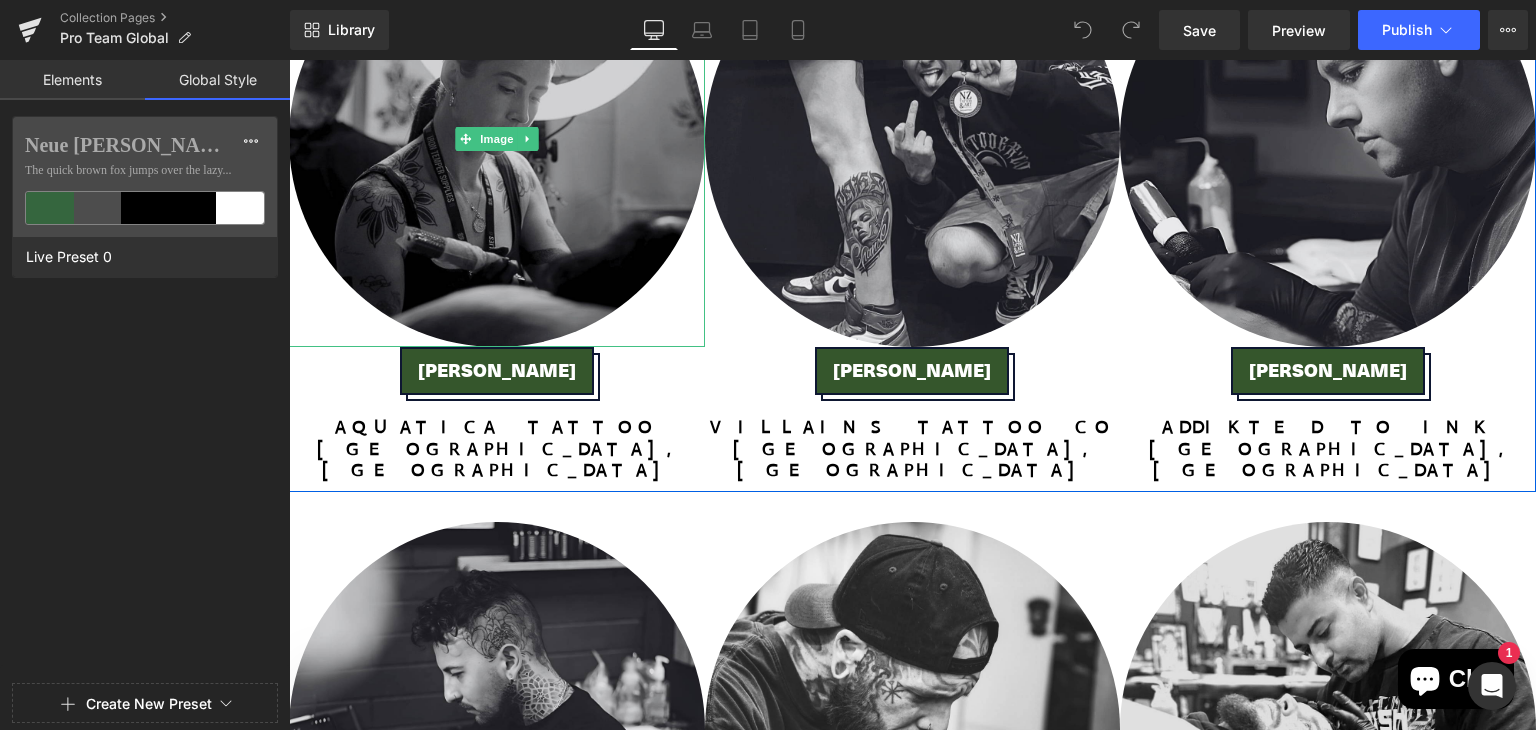 scroll, scrollTop: 2210, scrollLeft: 0, axis: vertical 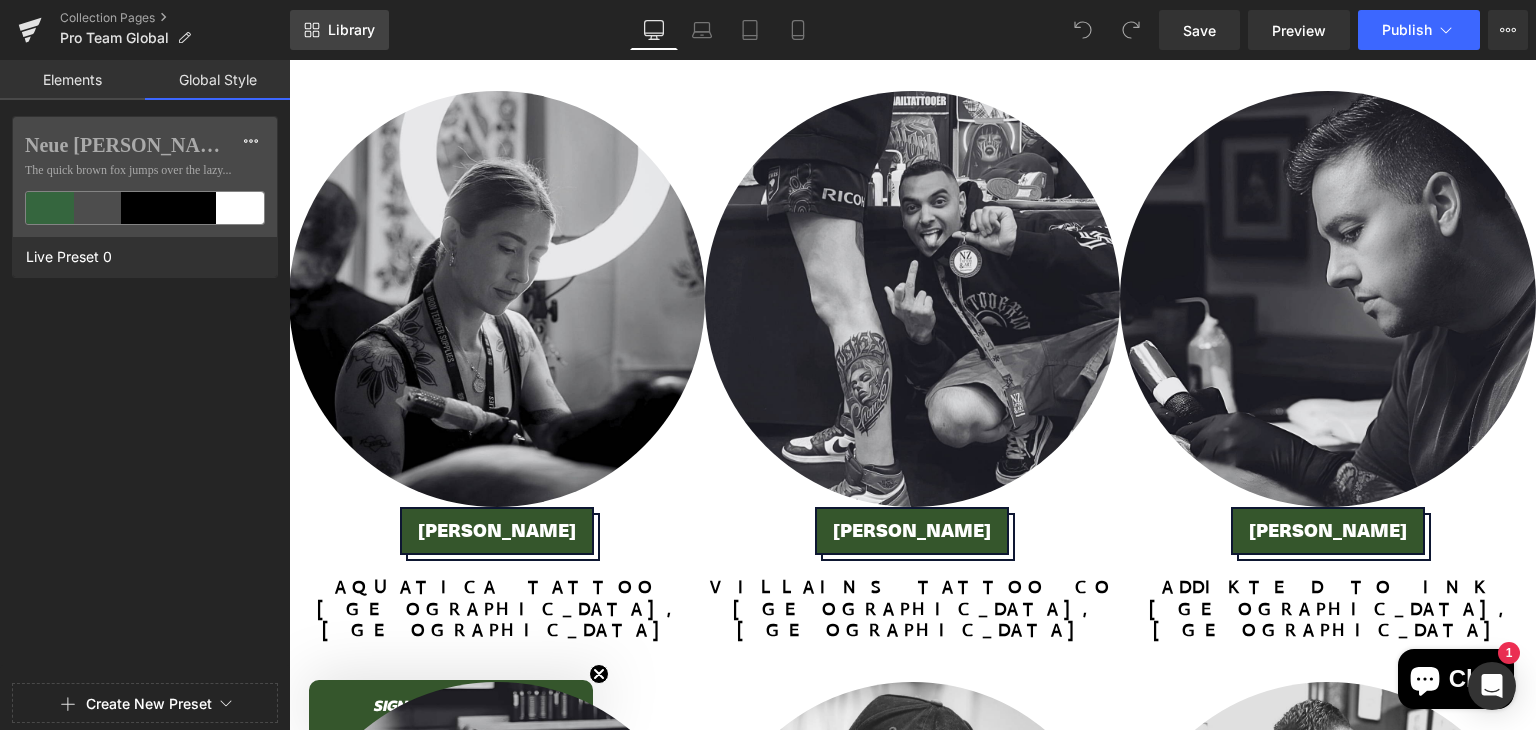 click on "Library" at bounding box center (351, 30) 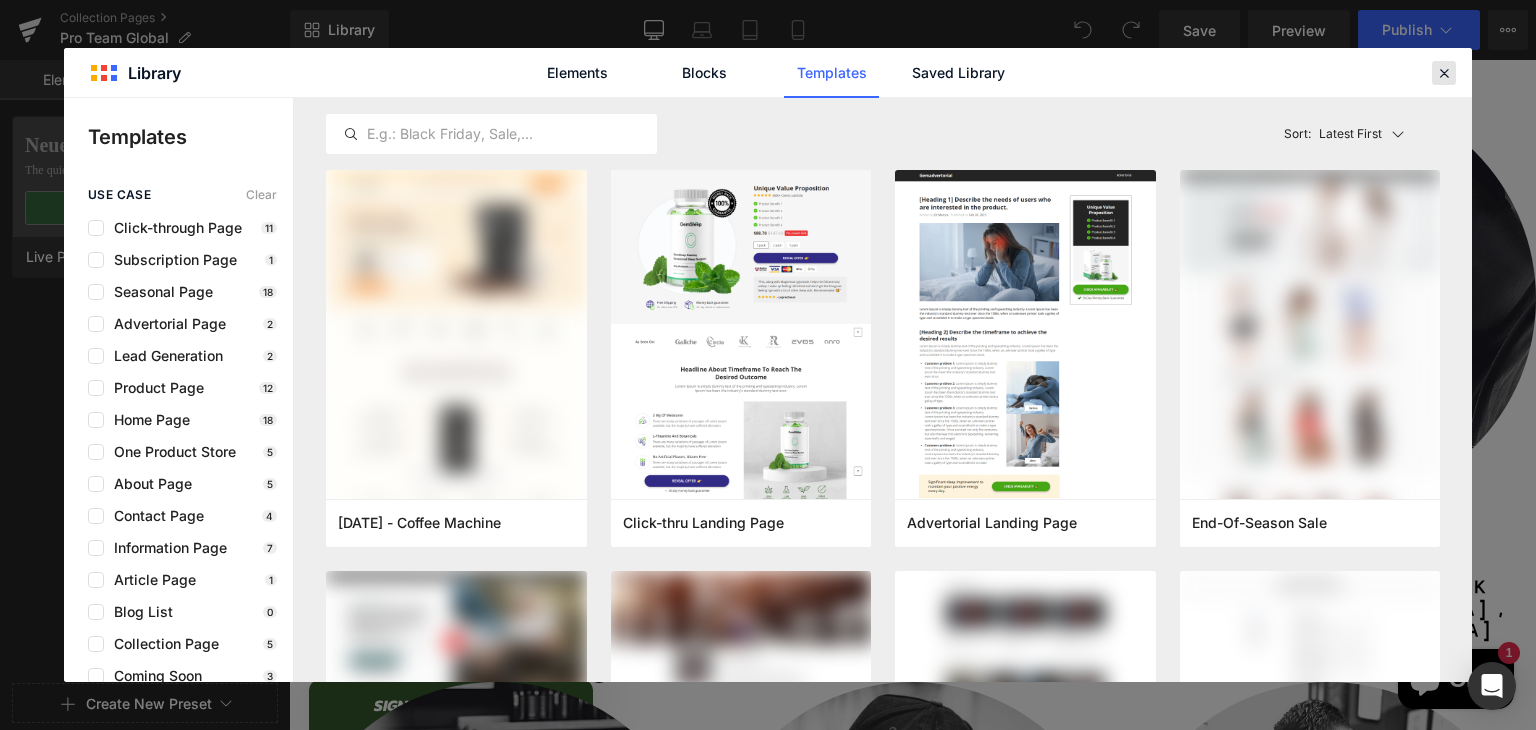 click at bounding box center [1444, 73] 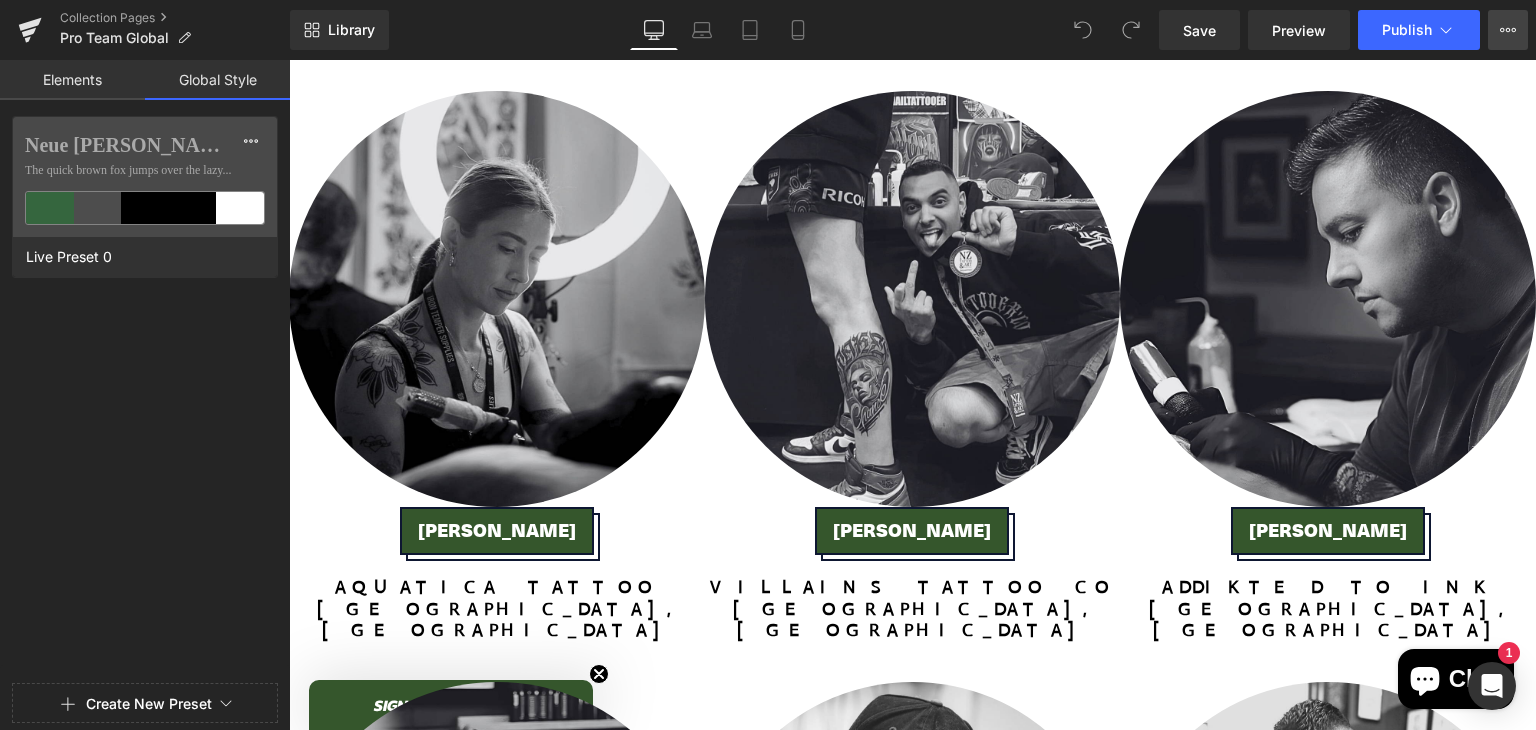 click on "View Live Page View with current Template Save Template to Library Schedule Publish  Optimize  Publish Settings Shortcuts" at bounding box center [1508, 30] 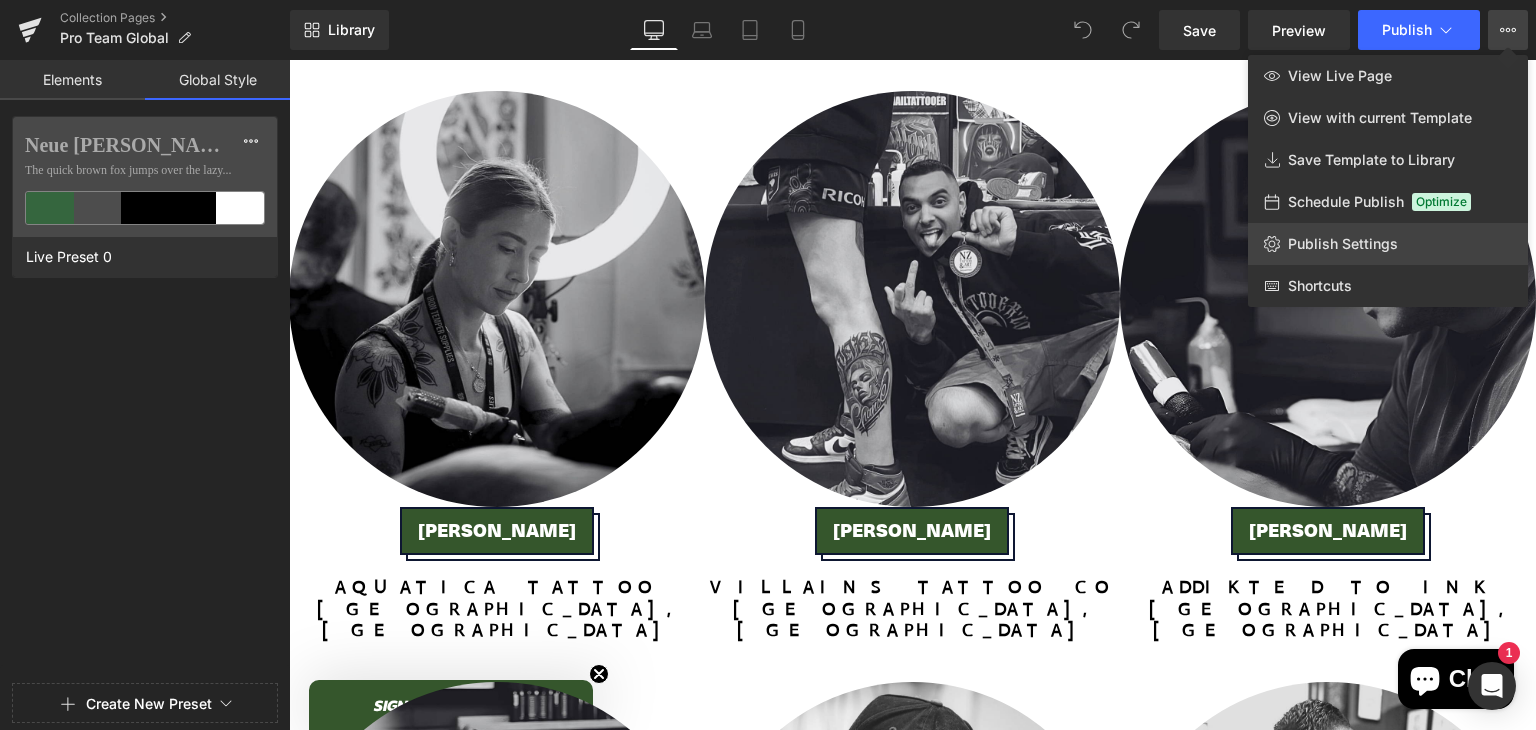 click on "Publish Settings" at bounding box center [1343, 244] 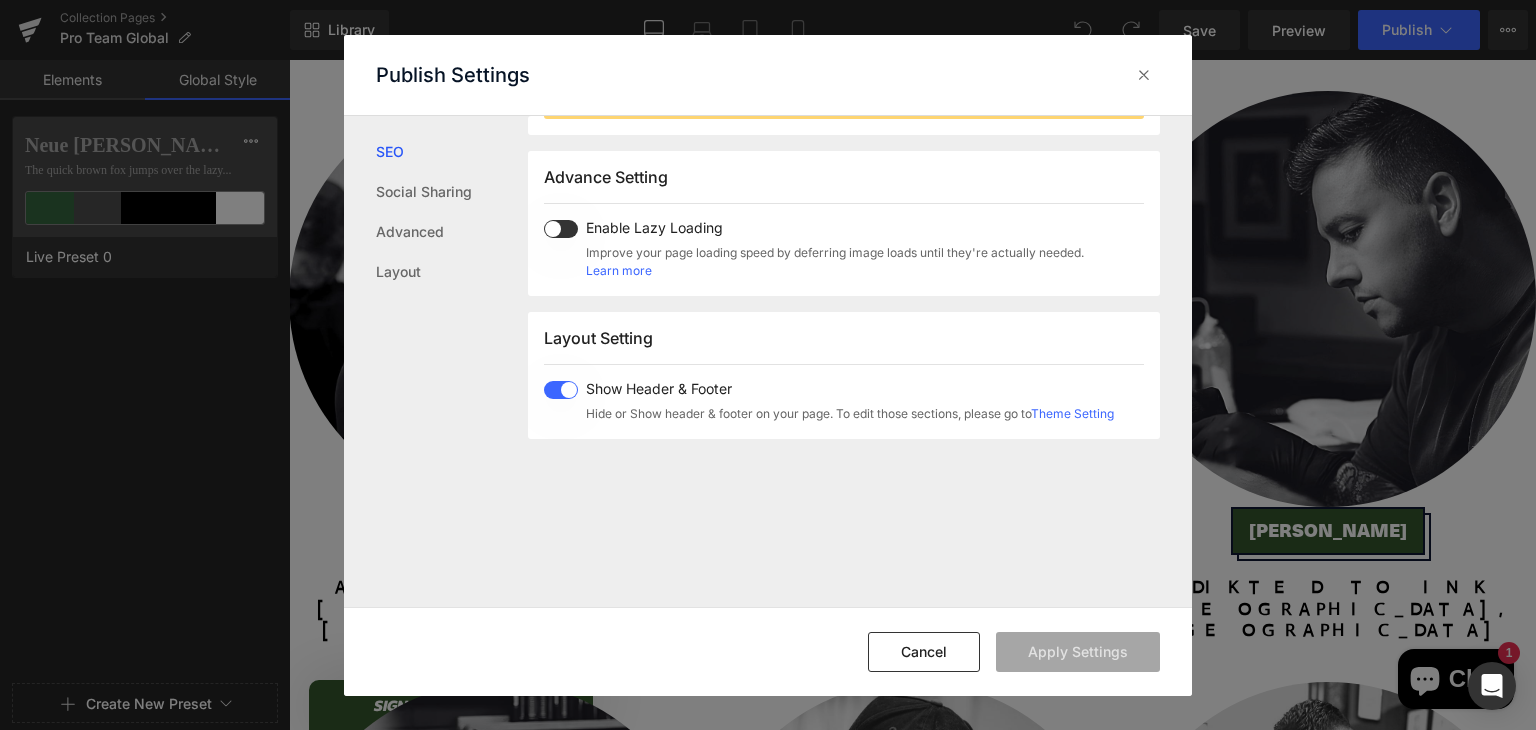 scroll, scrollTop: 320, scrollLeft: 0, axis: vertical 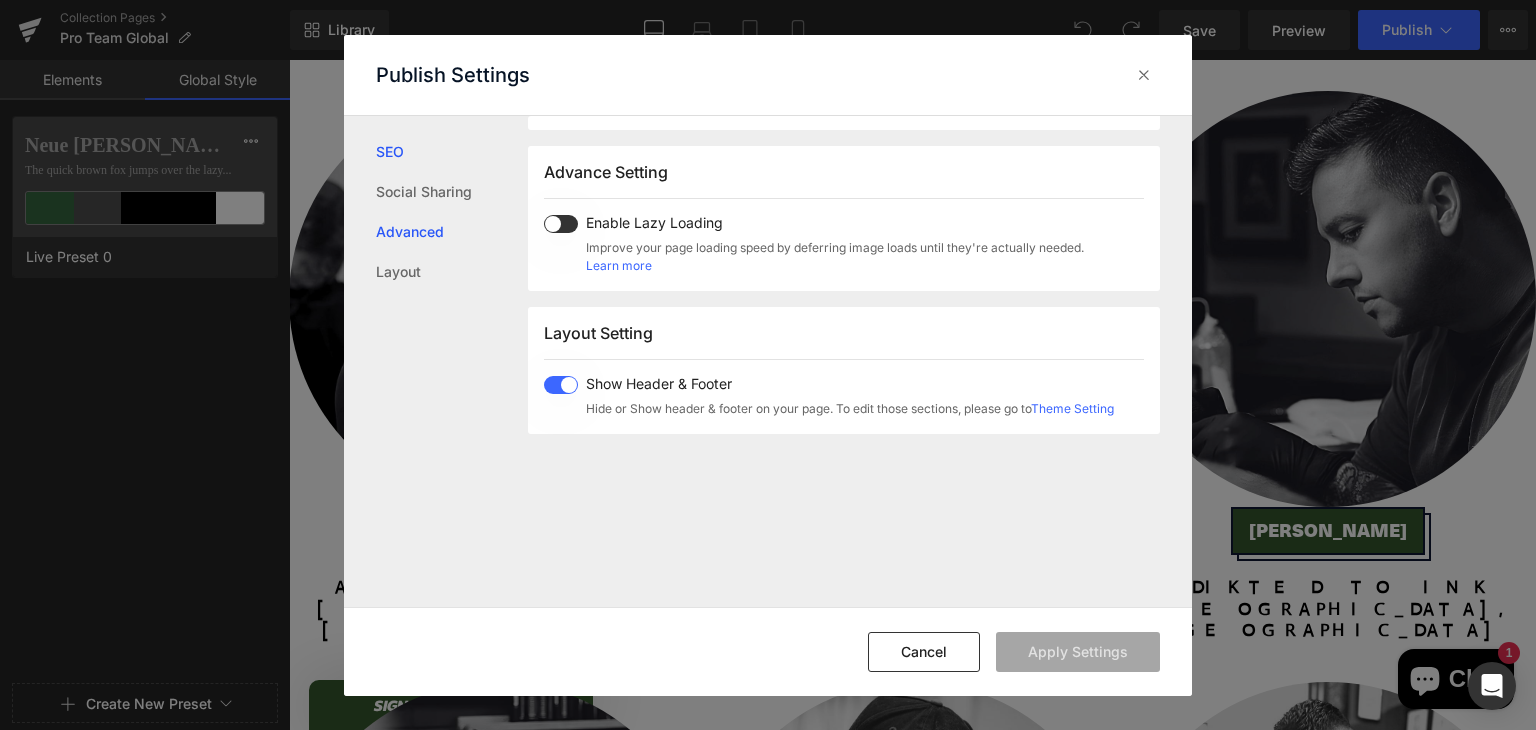 click on "Advanced" at bounding box center [452, 232] 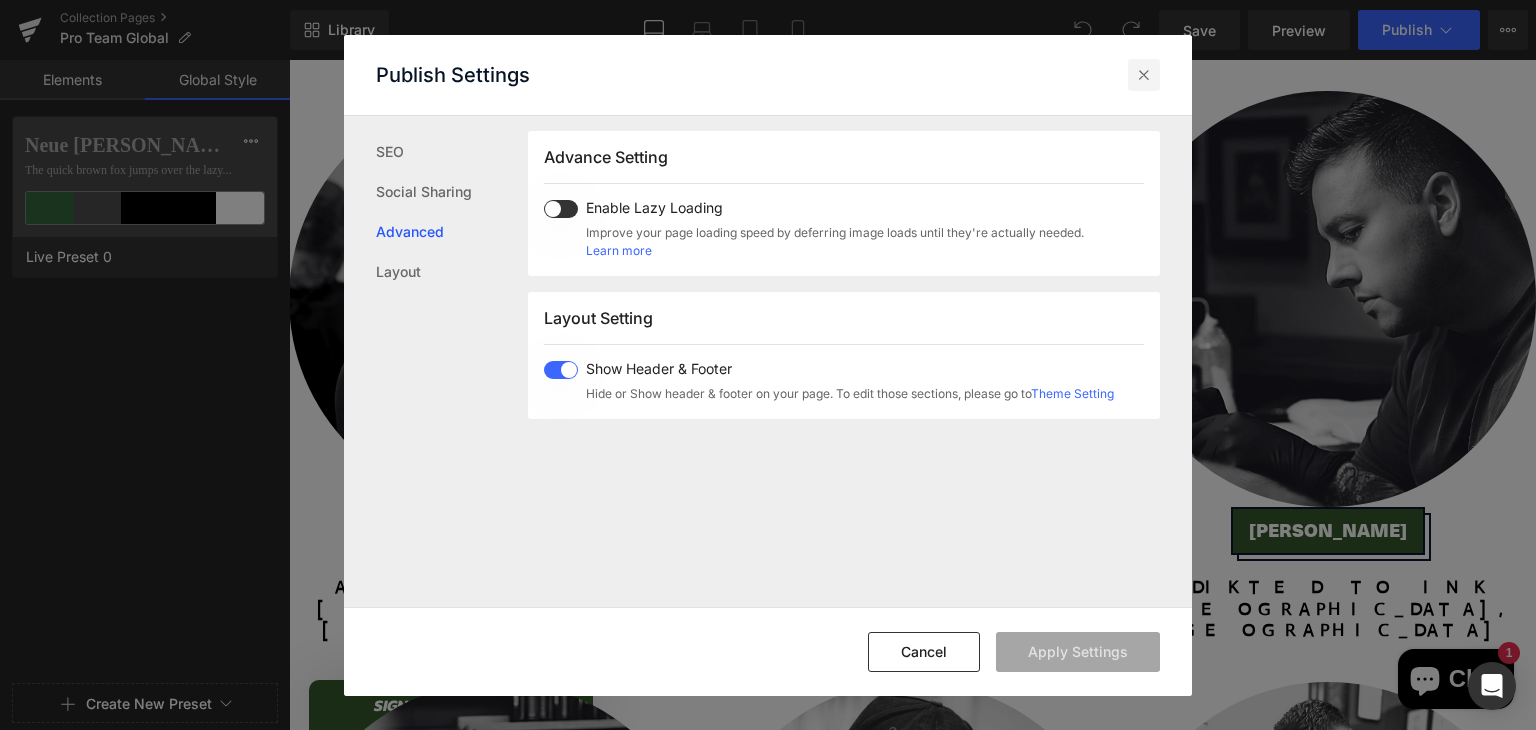 click at bounding box center [1144, 75] 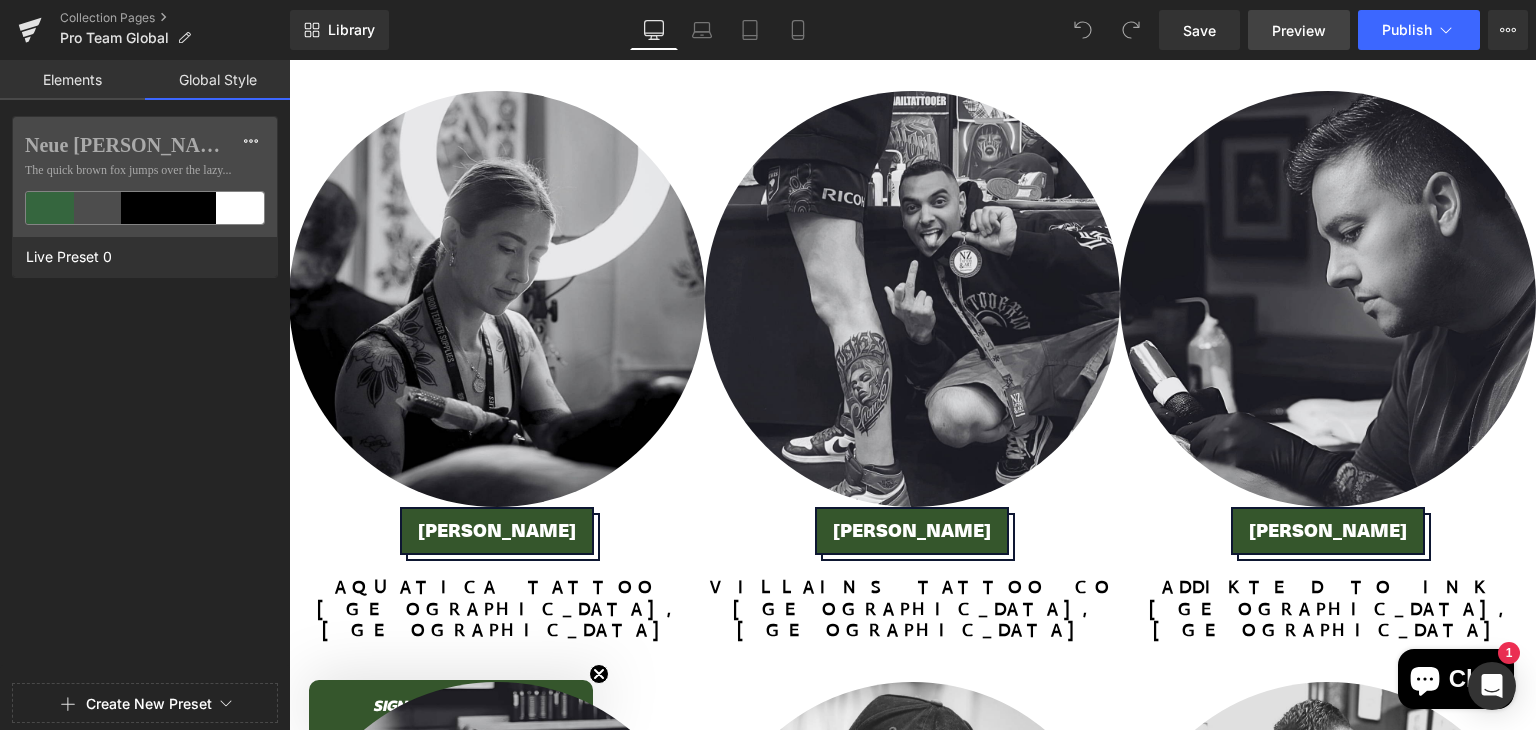 click on "Preview" at bounding box center (1299, 30) 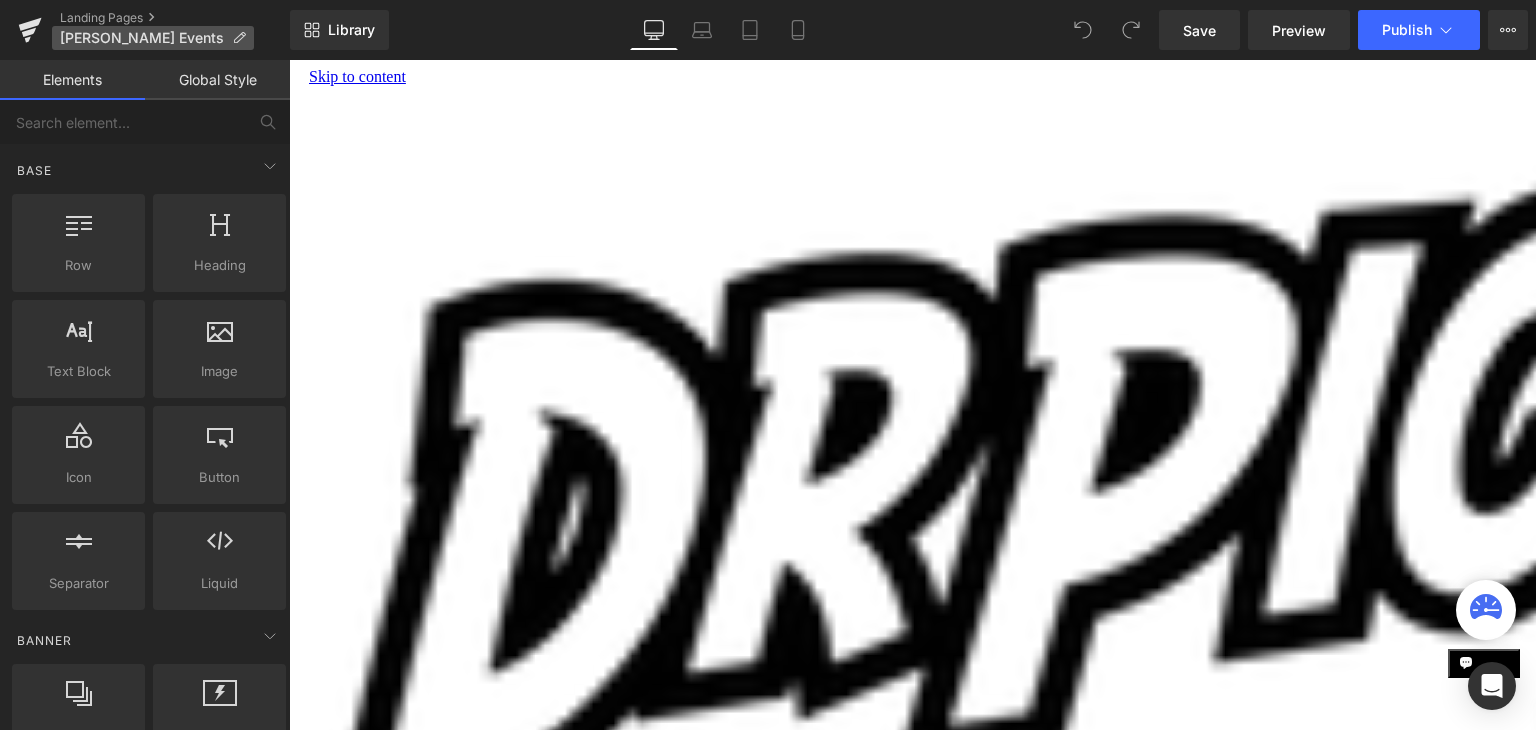 scroll, scrollTop: 0, scrollLeft: 0, axis: both 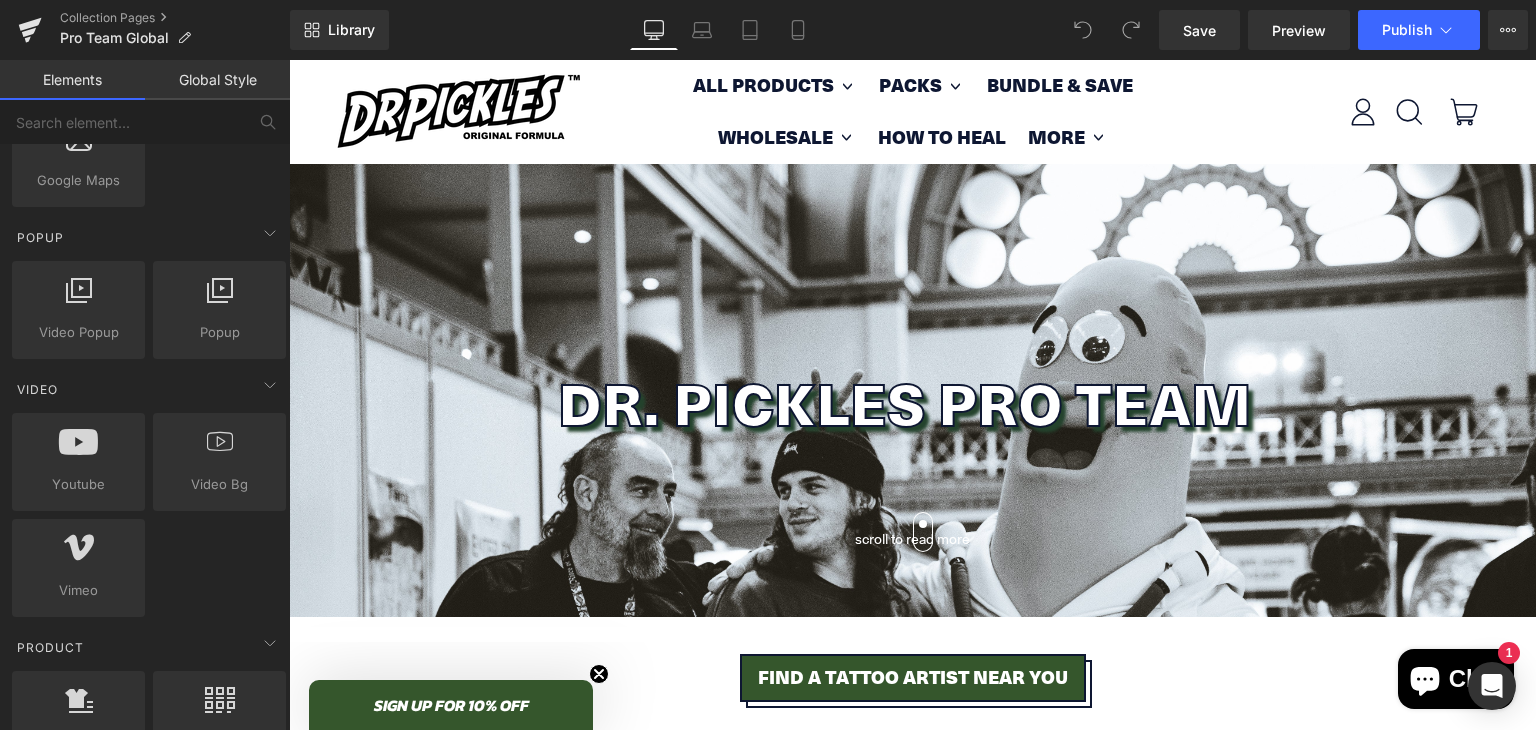 click on "Global Style" at bounding box center (217, 80) 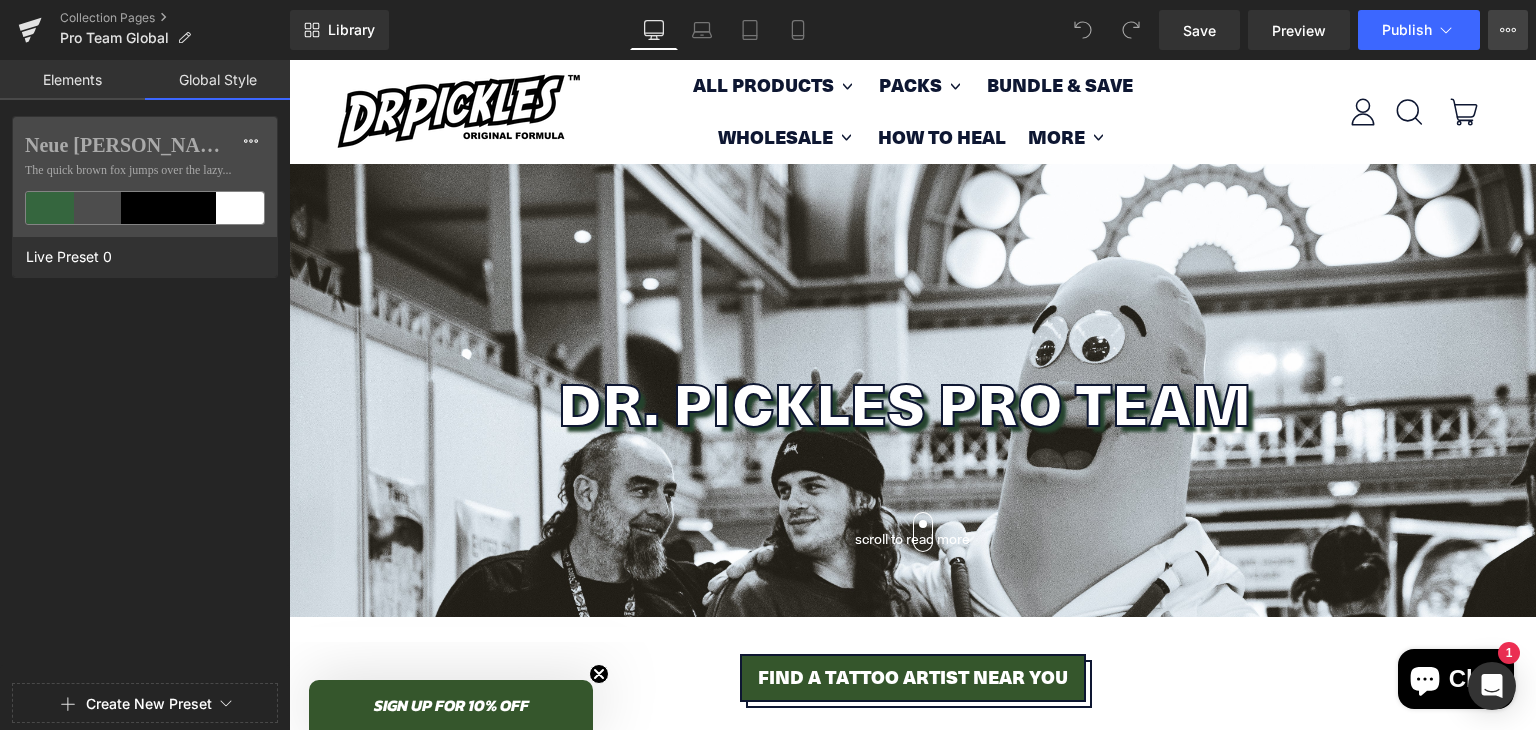 click 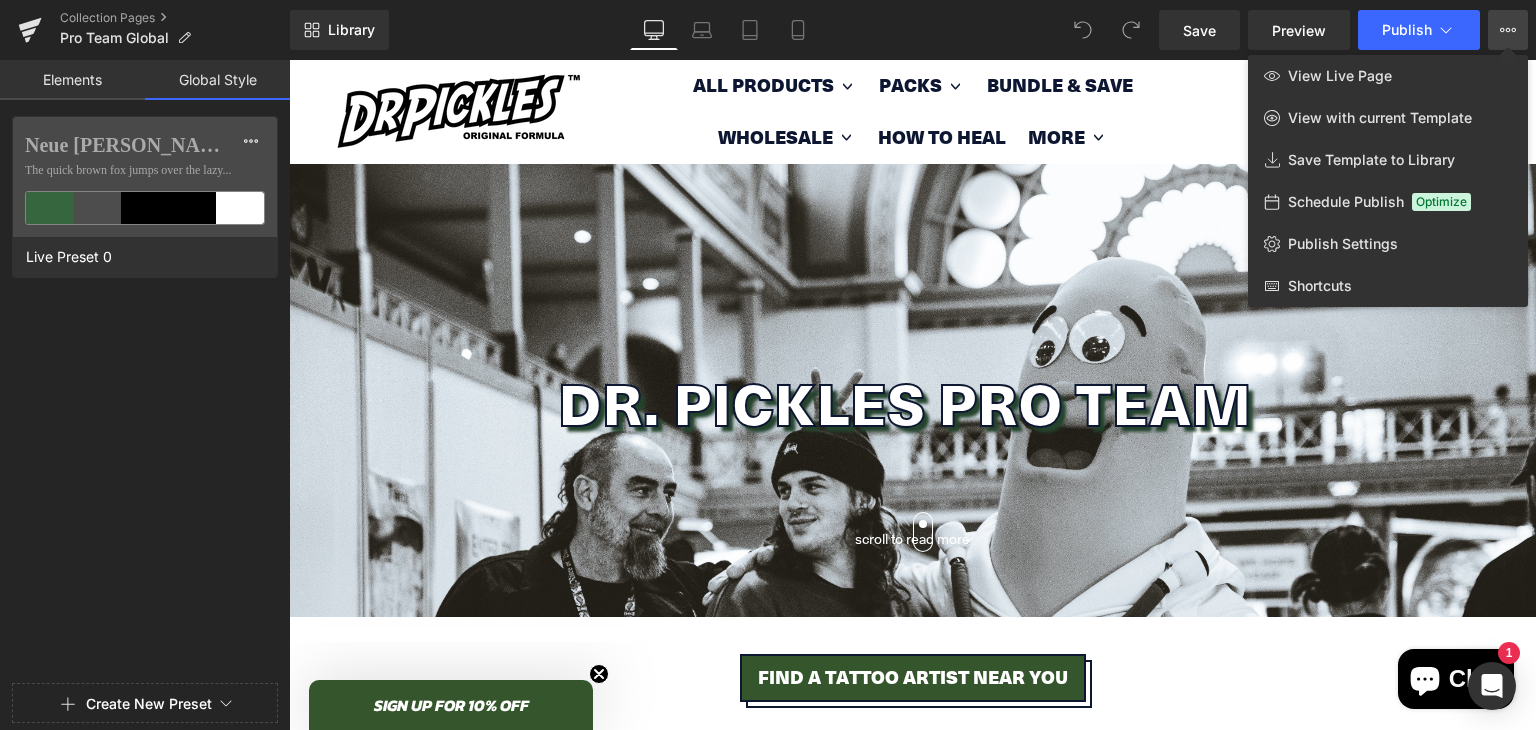 click 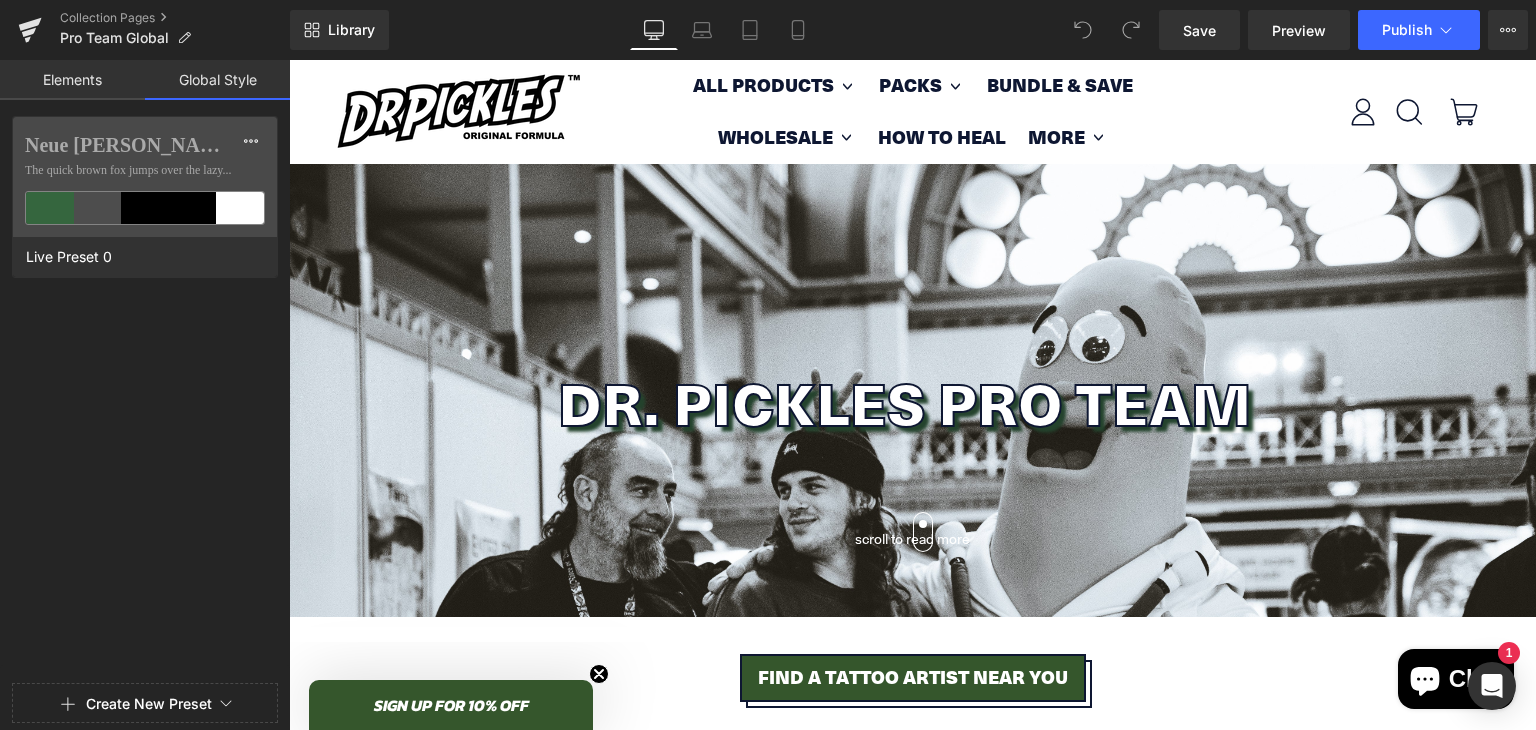 scroll, scrollTop: 0, scrollLeft: 0, axis: both 